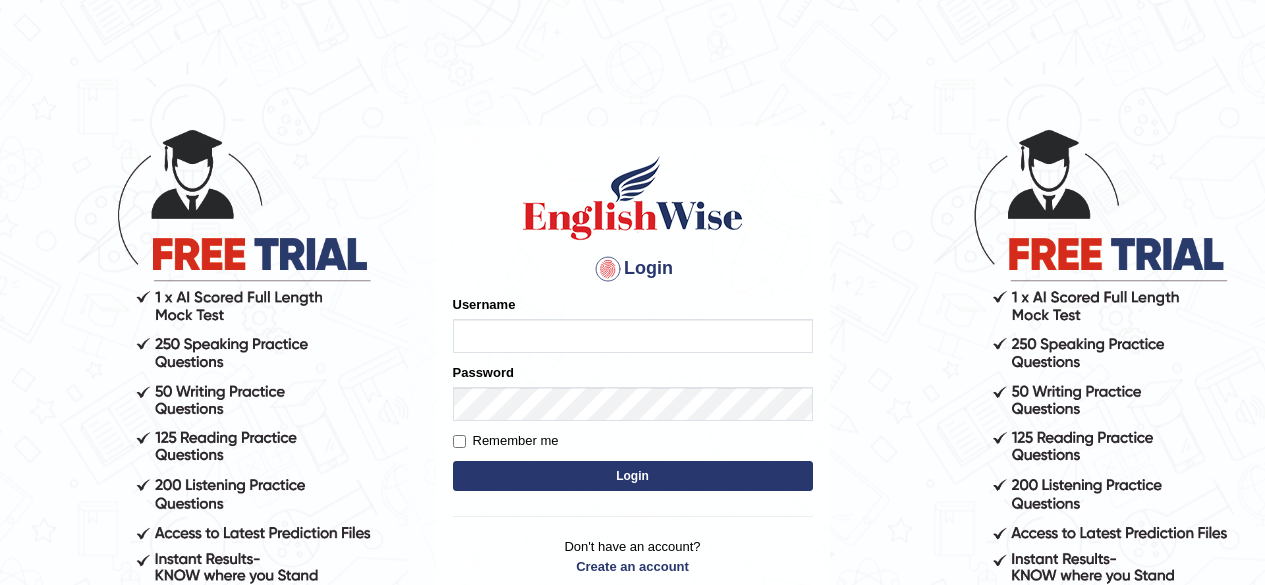 scroll, scrollTop: 0, scrollLeft: 0, axis: both 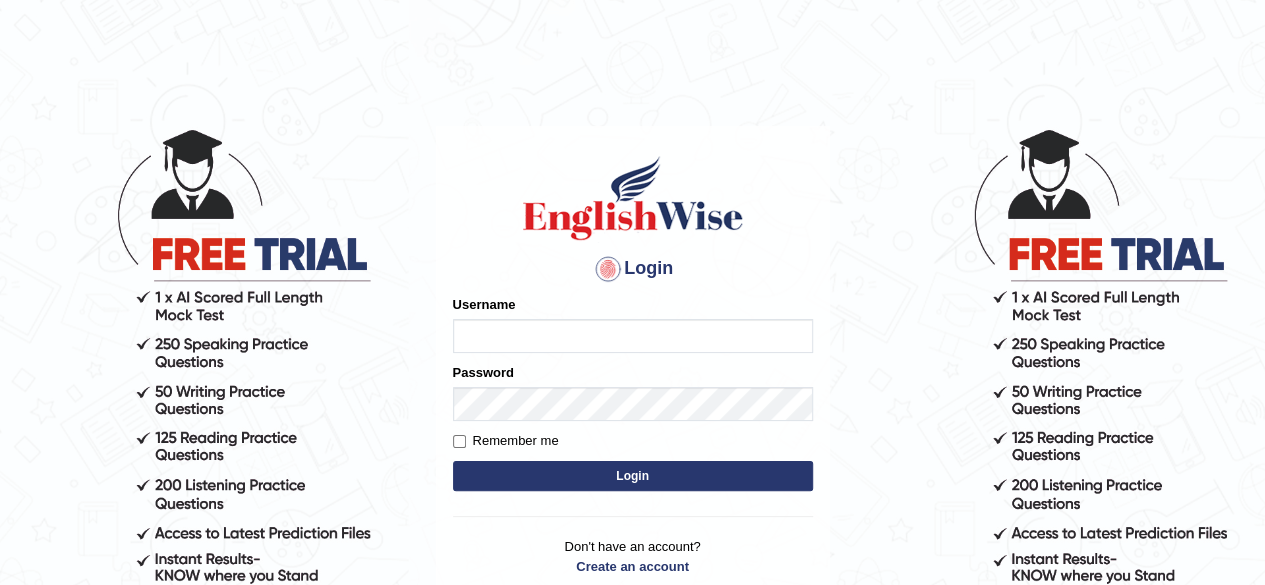 type on "liyaelizabeth" 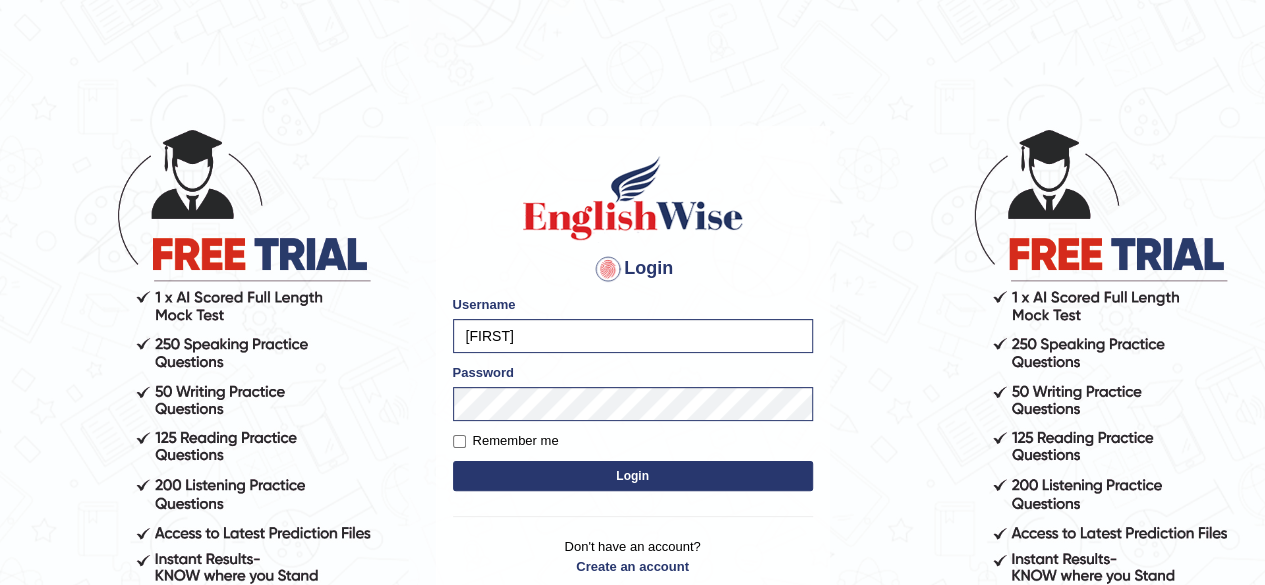 drag, startPoint x: 573, startPoint y: 341, endPoint x: 557, endPoint y: 325, distance: 22.627417 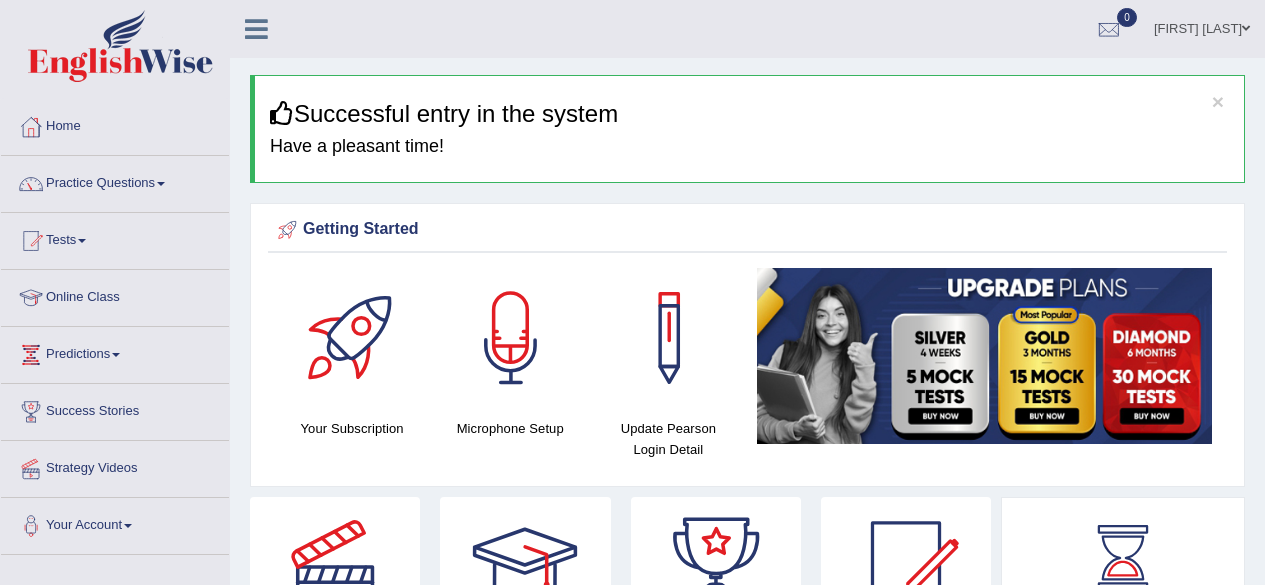 scroll, scrollTop: 0, scrollLeft: 0, axis: both 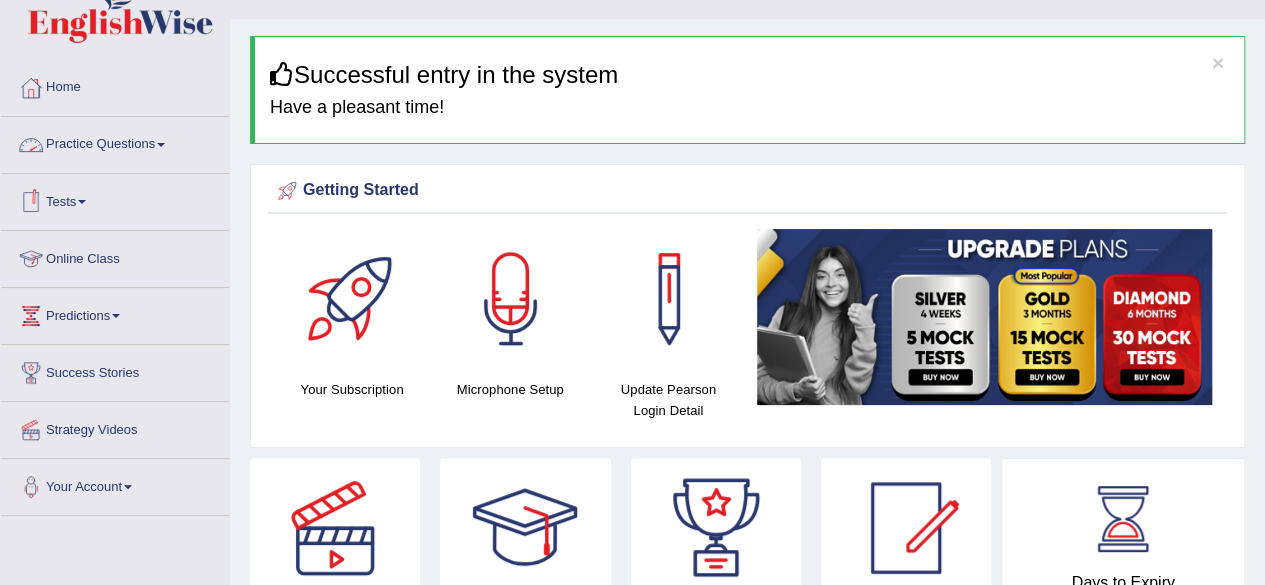 click on "Practice Questions" at bounding box center (115, 142) 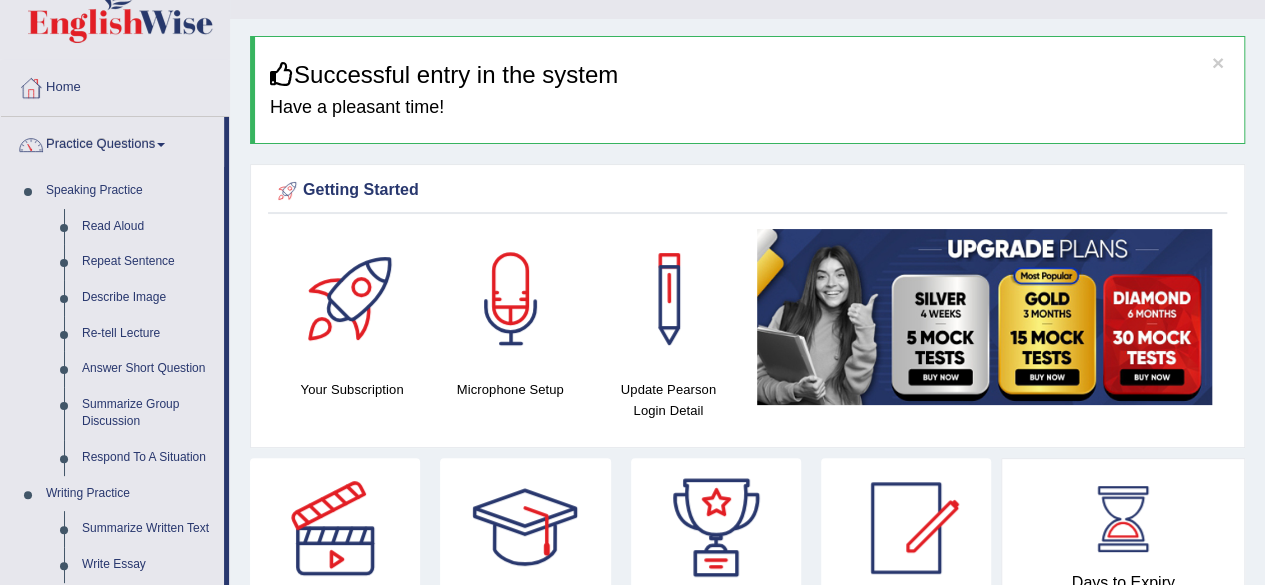 drag, startPoint x: 226, startPoint y: 270, endPoint x: 230, endPoint y: 316, distance: 46.173584 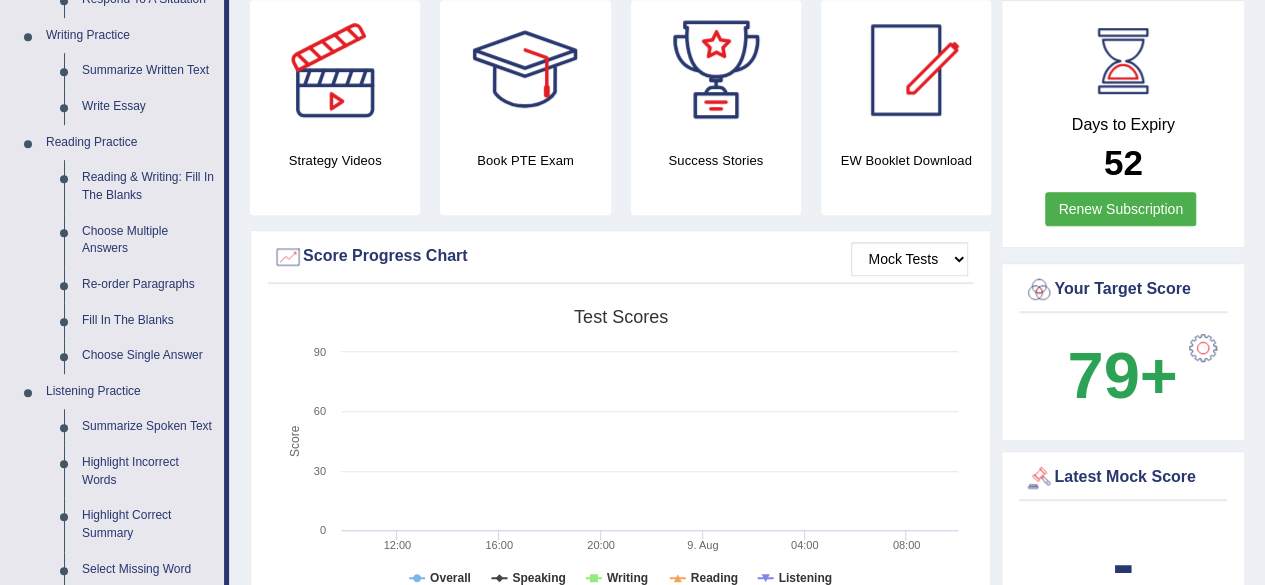 scroll, scrollTop: 500, scrollLeft: 0, axis: vertical 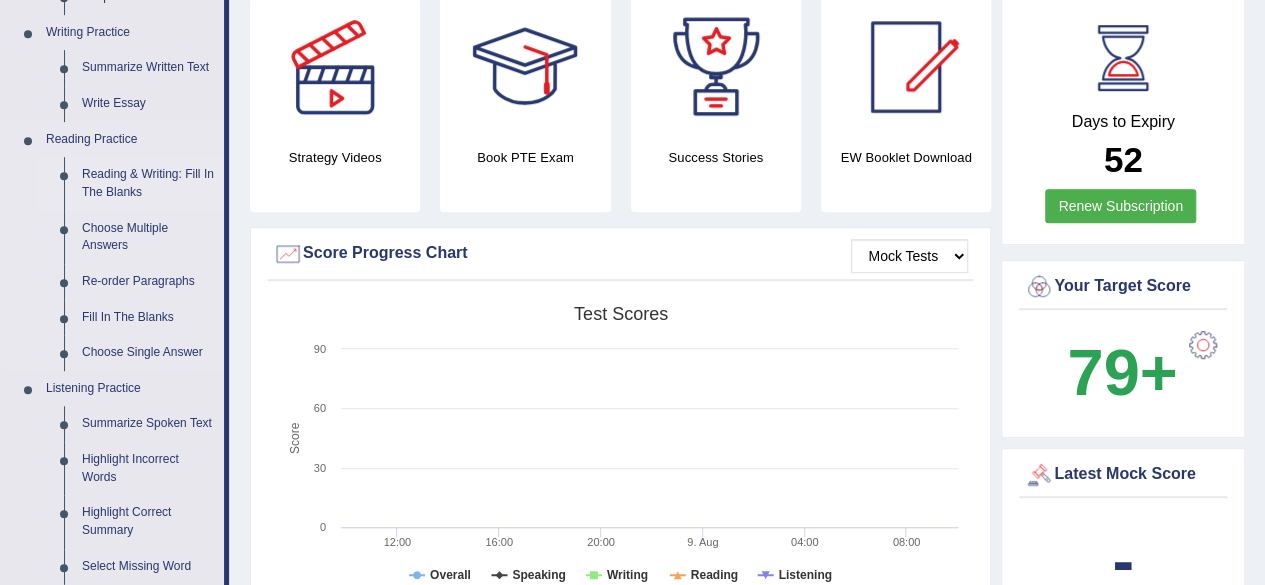 click on "Reading & Writing: Fill In The Blanks" at bounding box center [148, 183] 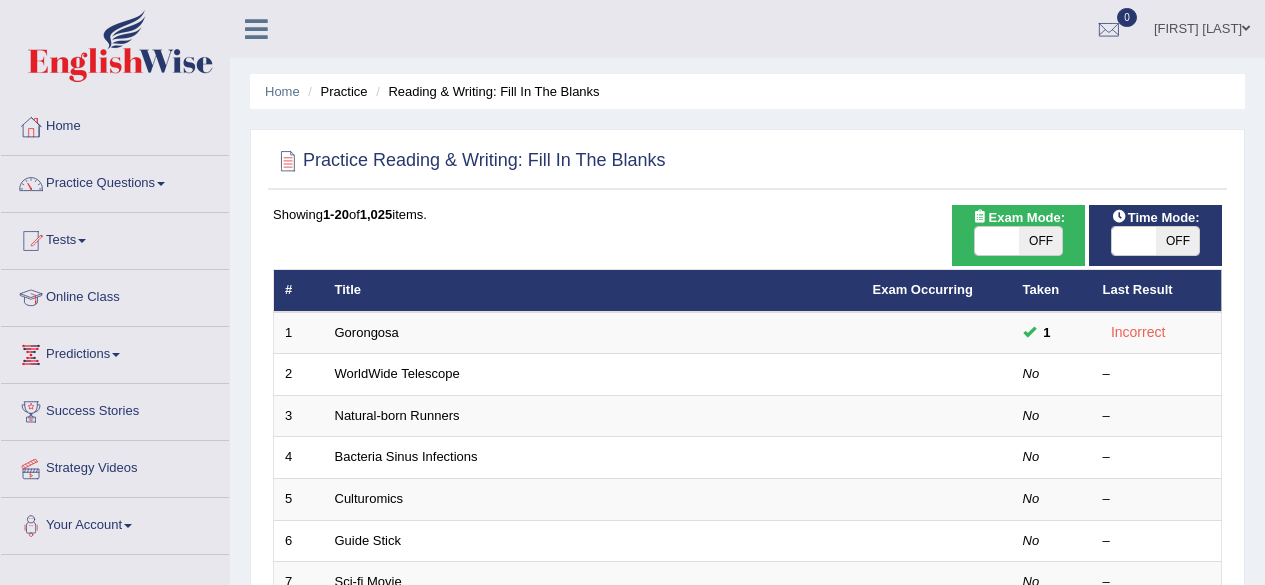 scroll, scrollTop: 0, scrollLeft: 0, axis: both 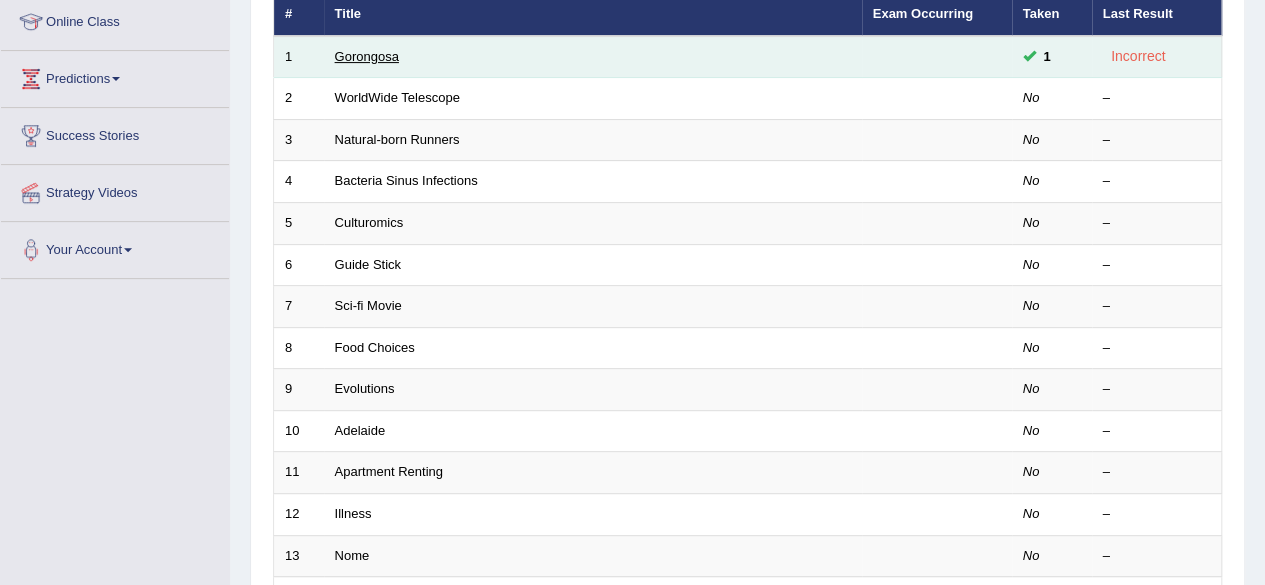 click on "Gorongosa" at bounding box center (367, 56) 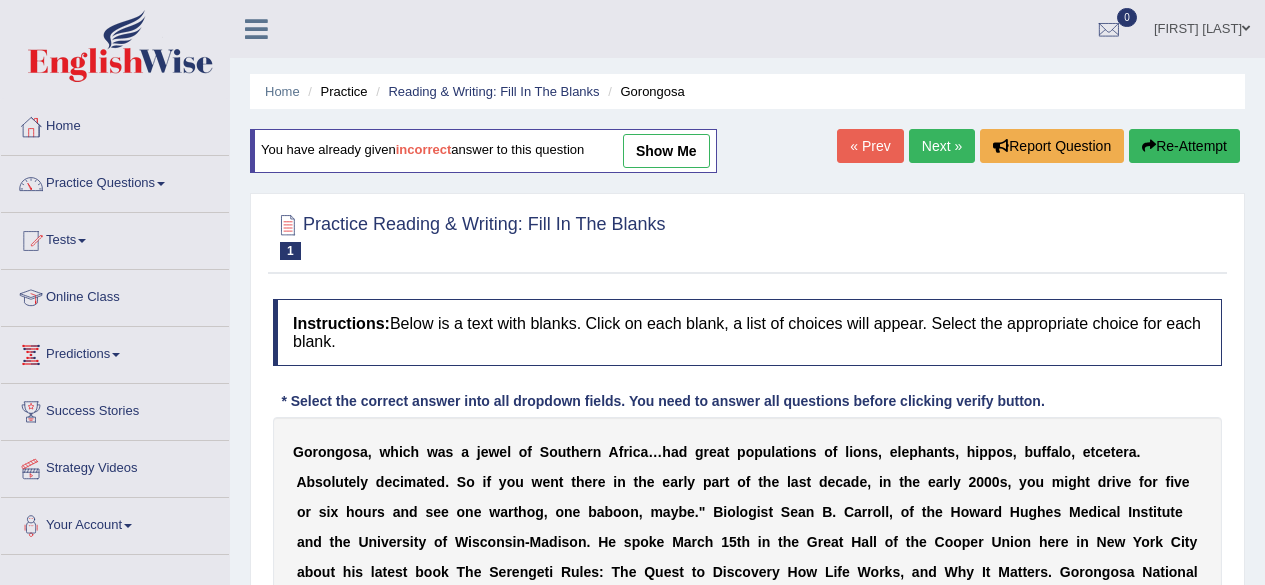 scroll, scrollTop: 0, scrollLeft: 0, axis: both 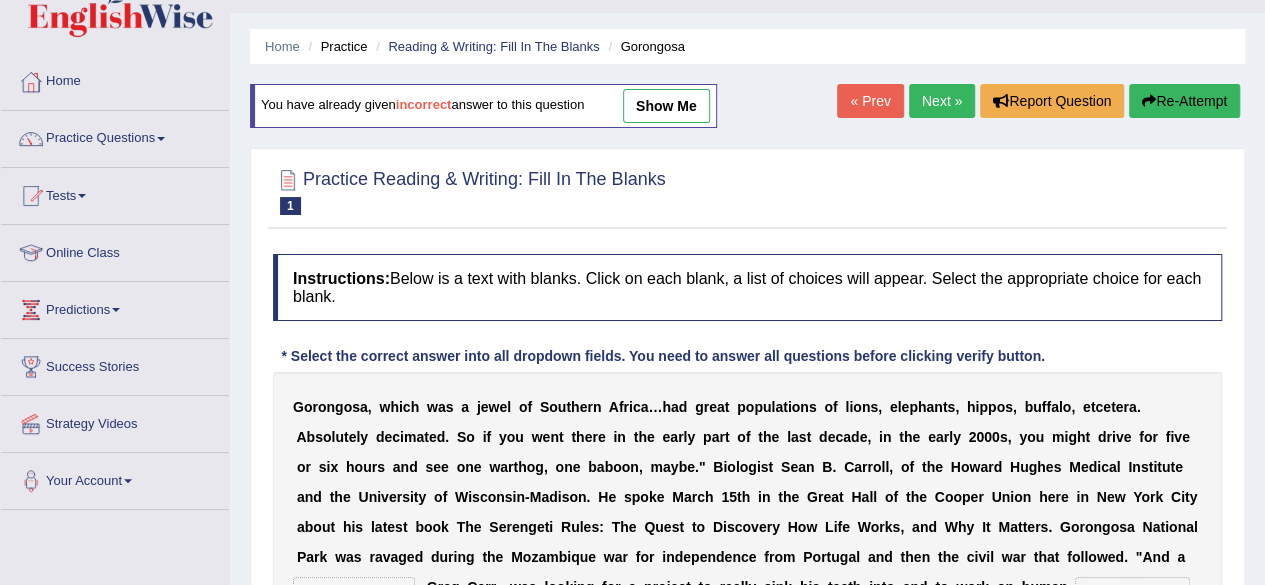 click on "Re-Attempt" at bounding box center [1184, 101] 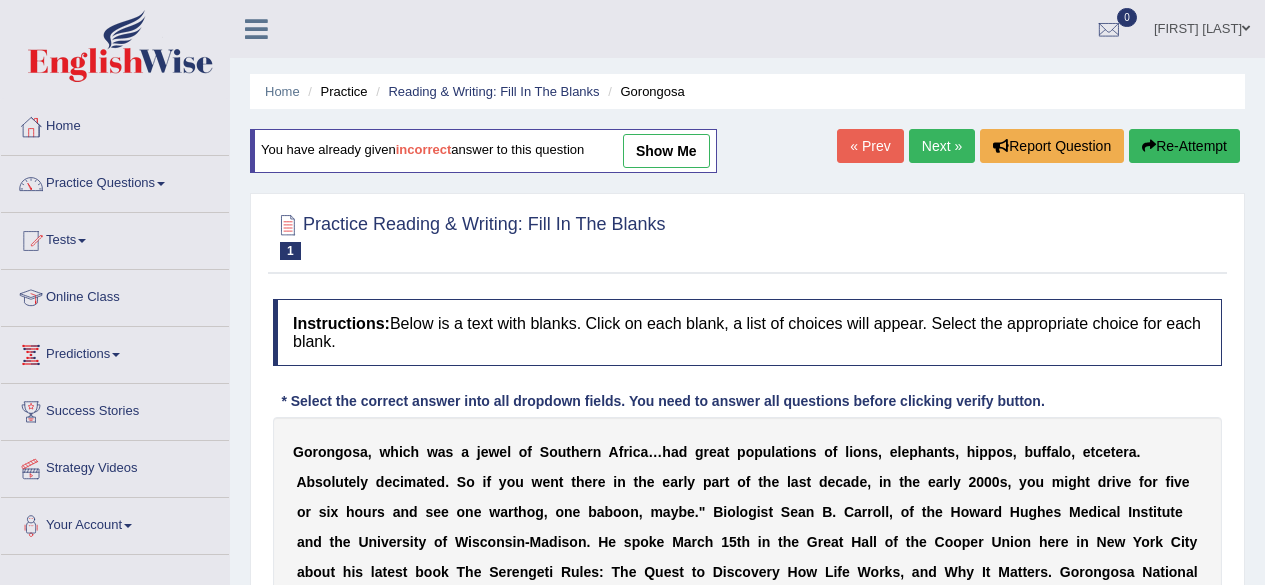 scroll, scrollTop: 45, scrollLeft: 0, axis: vertical 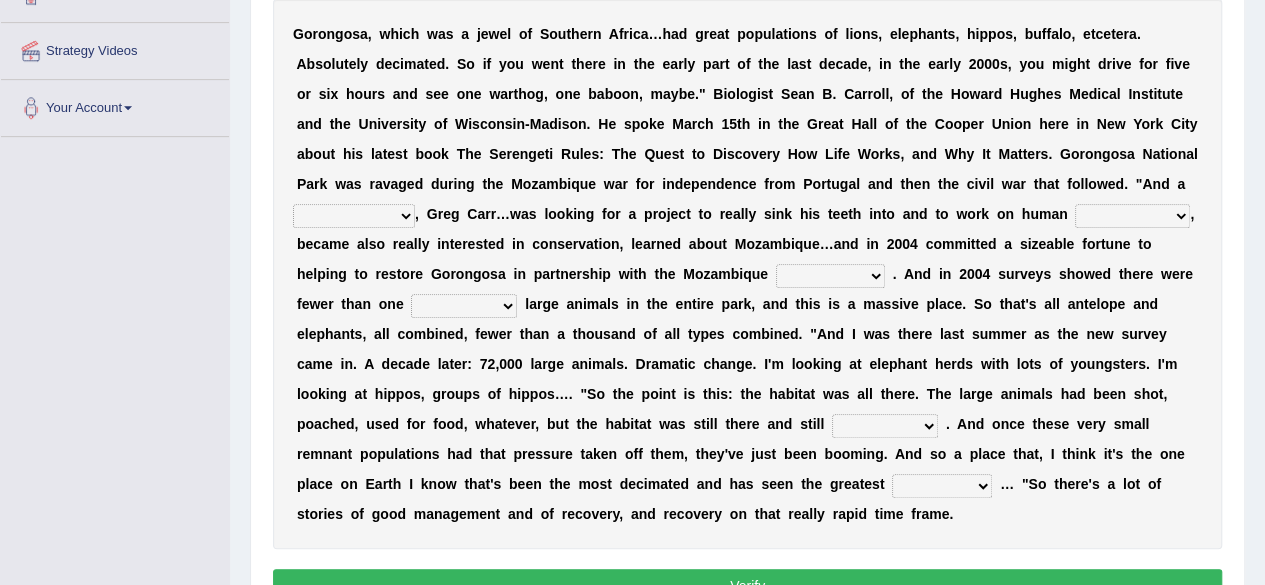 click on "passion solstice ballast philanthropist" at bounding box center [354, 216] 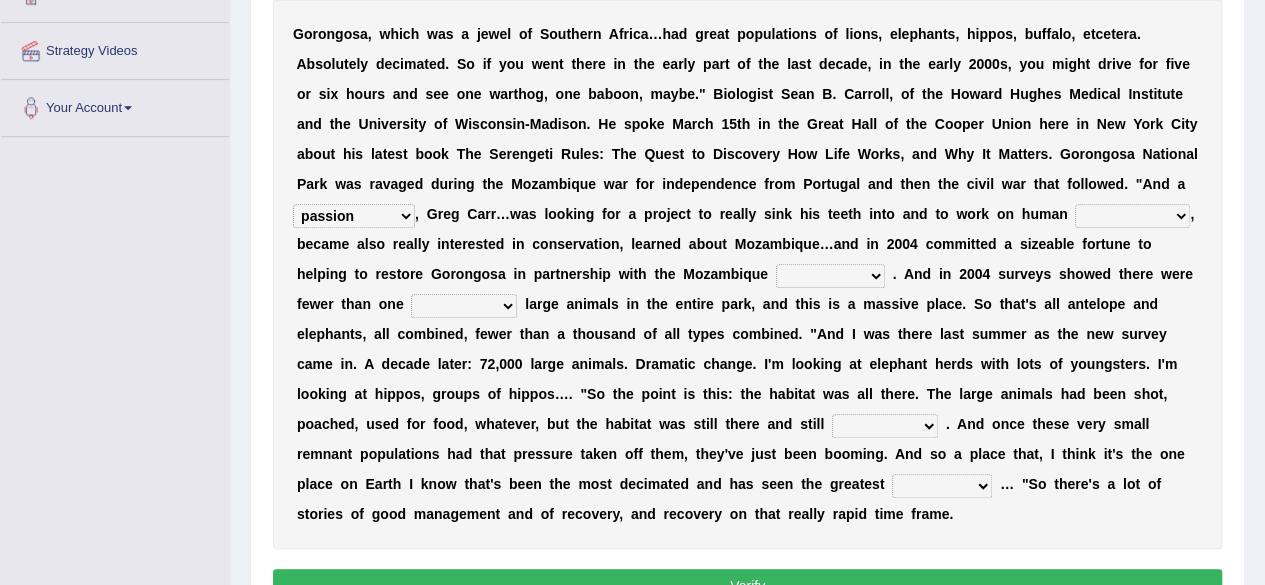 click on "passion solstice ballast philanthropist" at bounding box center (354, 216) 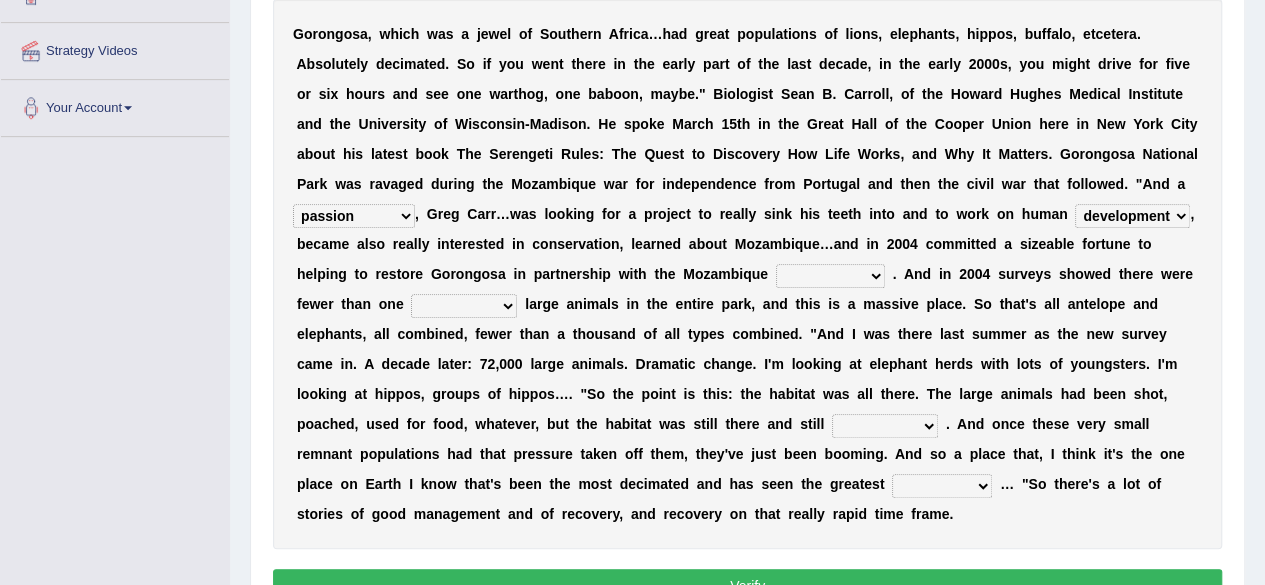 click on "parliament semanticist government journalist" at bounding box center [830, 276] 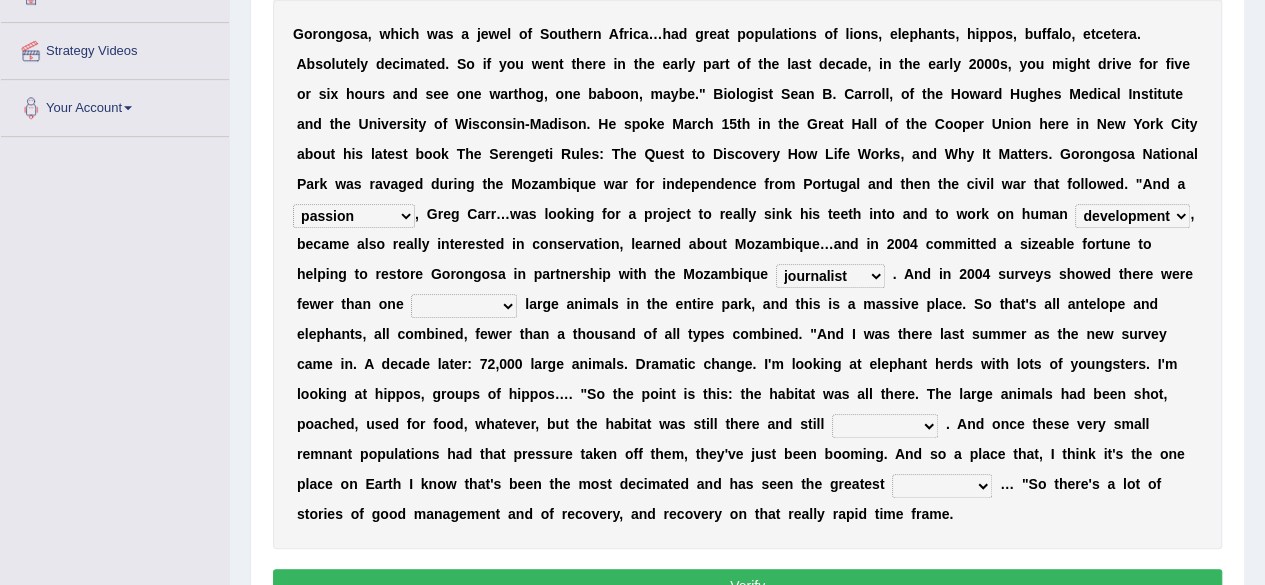 click on "deflowered embowered roundest thousand" at bounding box center [464, 306] 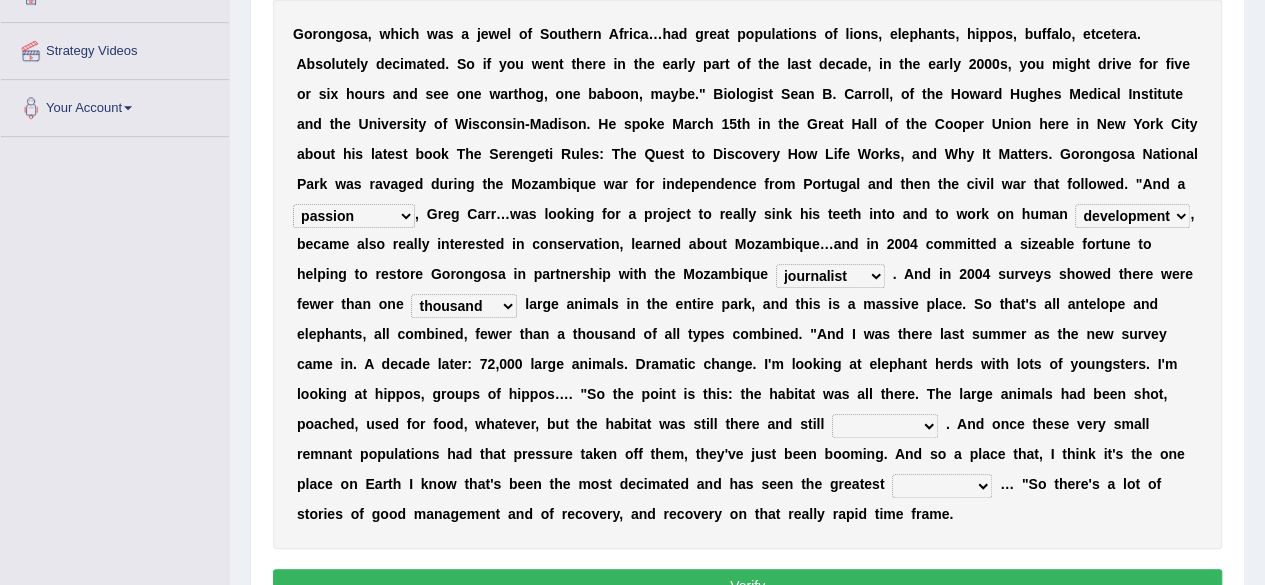 click on "deflowered embowered roundest thousand" at bounding box center (464, 306) 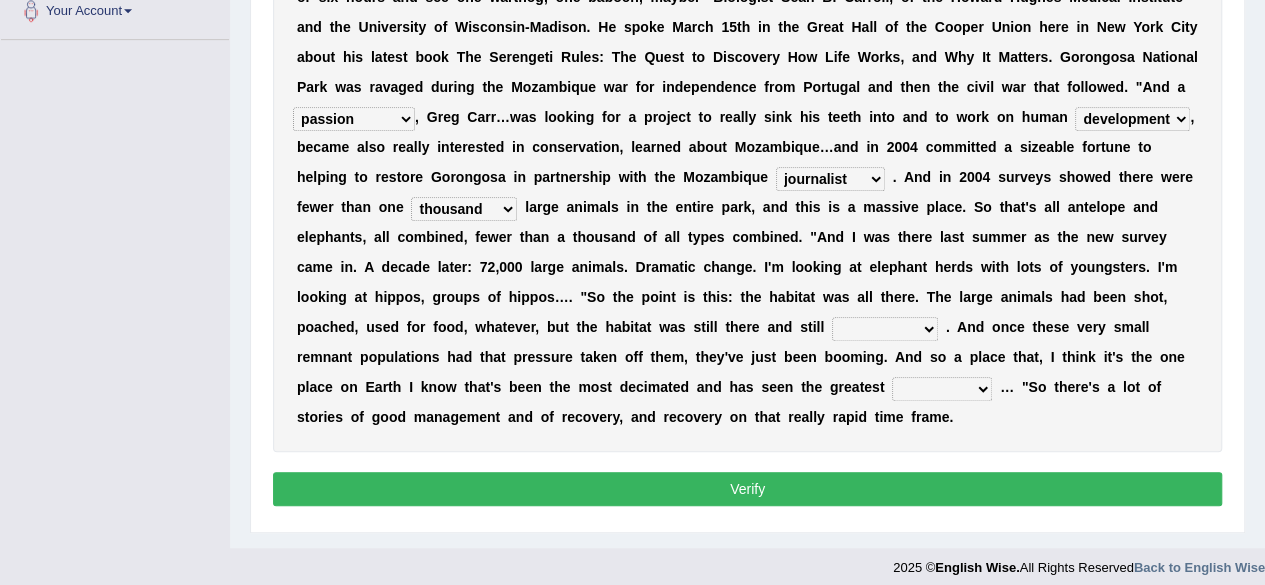 scroll, scrollTop: 514, scrollLeft: 0, axis: vertical 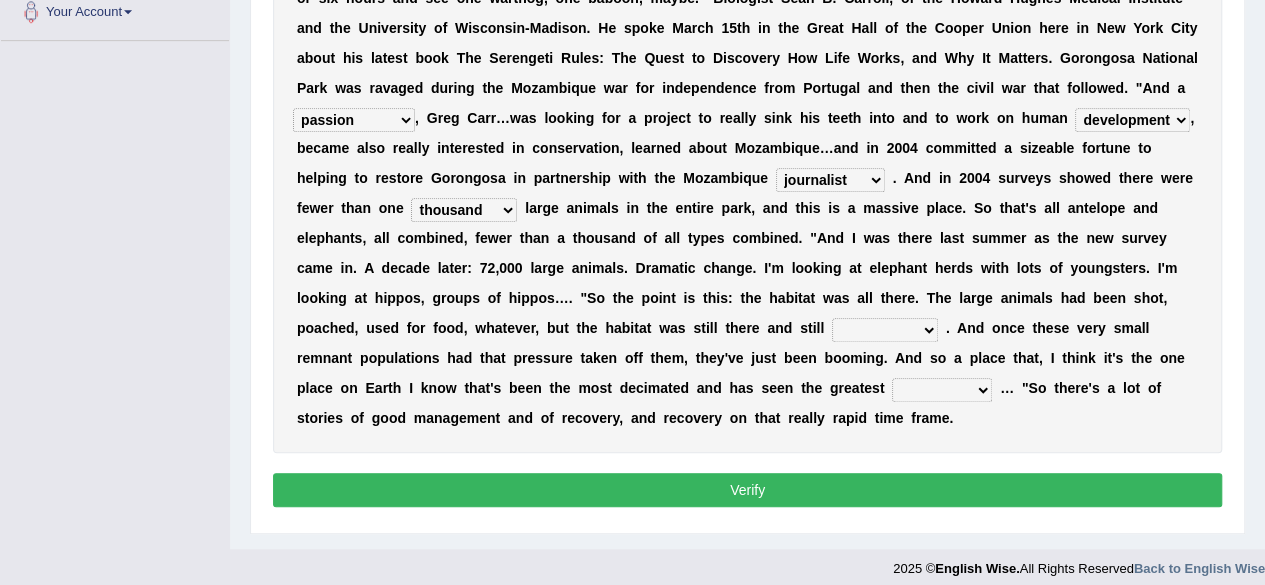 click on "assertive incidental compulsive productive" at bounding box center (885, 330) 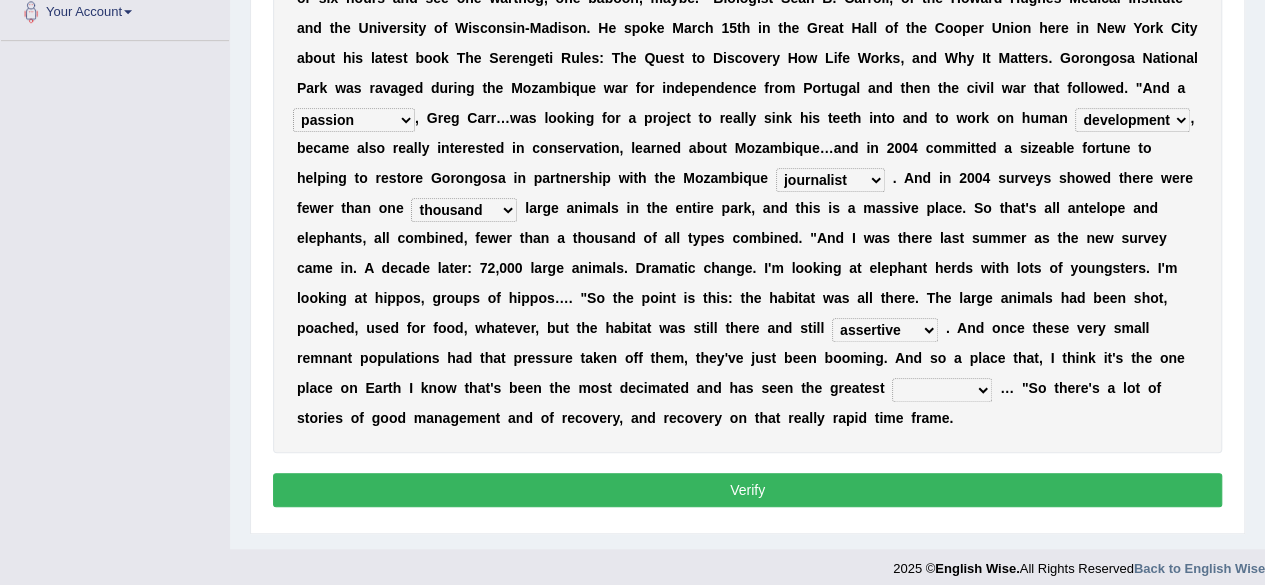 click on "assertive incidental compulsive productive" at bounding box center [885, 330] 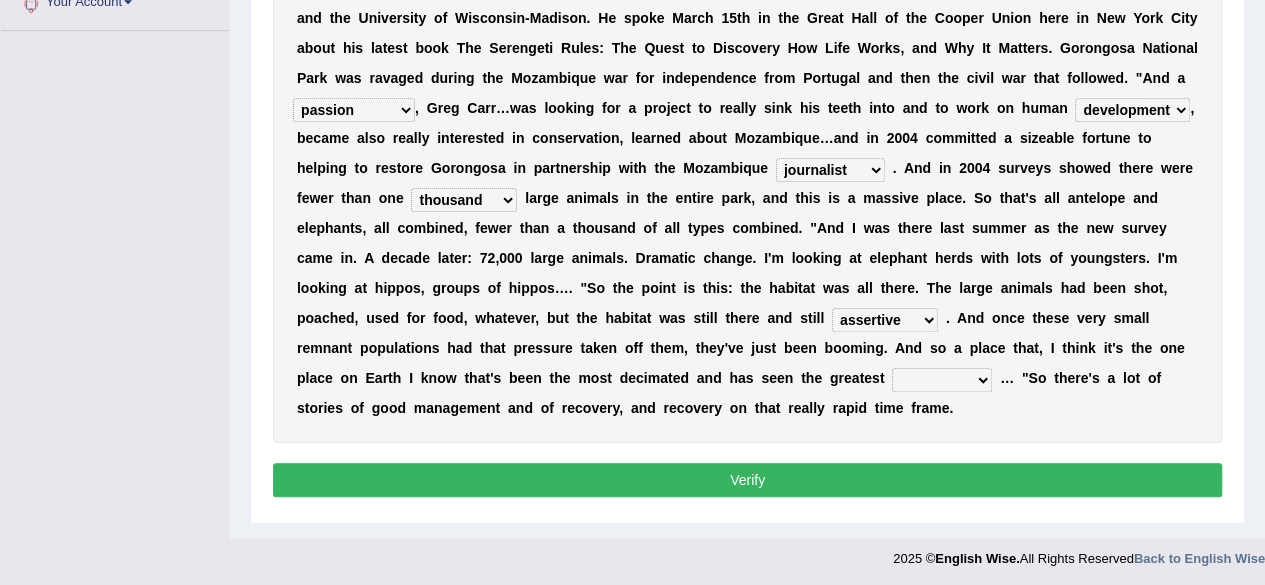 scroll, scrollTop: 522, scrollLeft: 0, axis: vertical 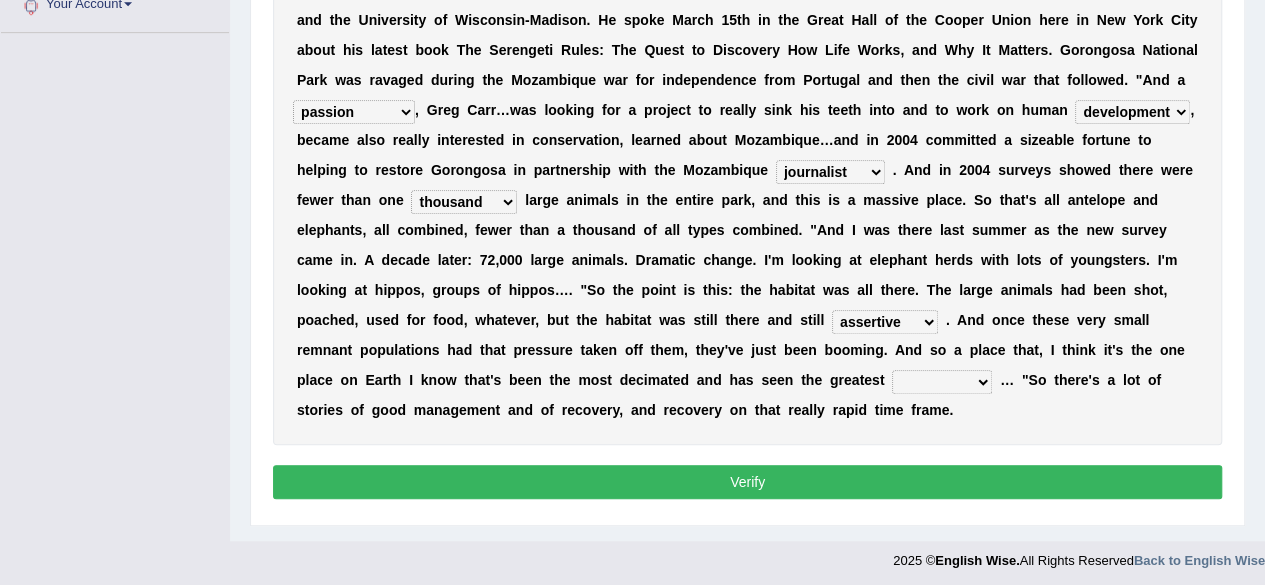 click on "recovery efficacy golly stumpy" at bounding box center (942, 382) 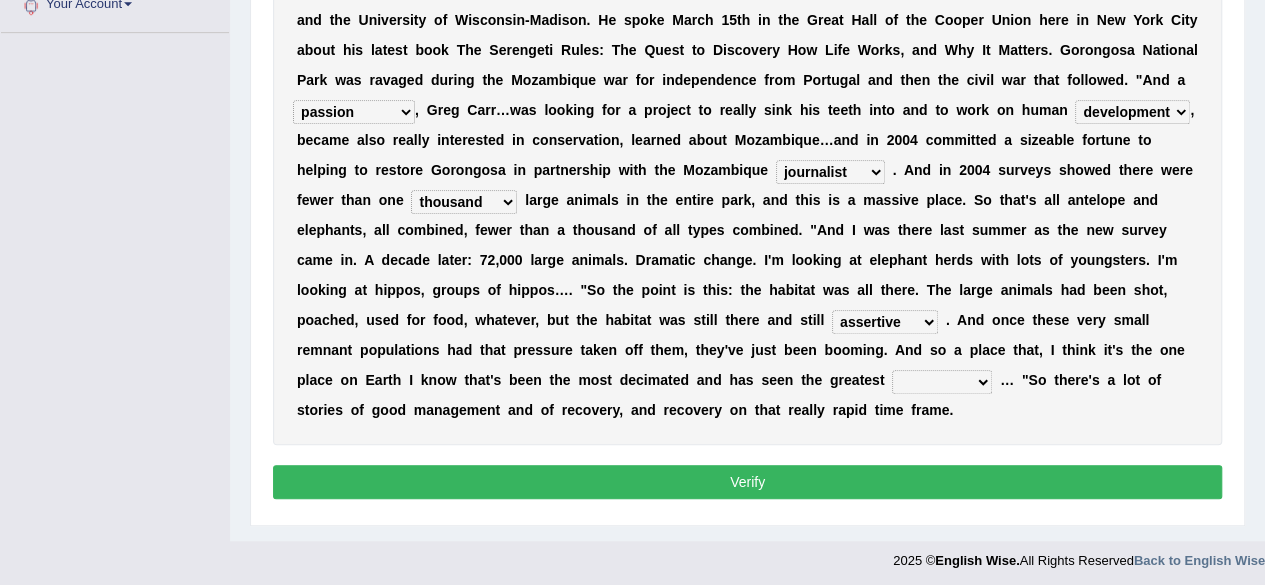 select on "stumpy" 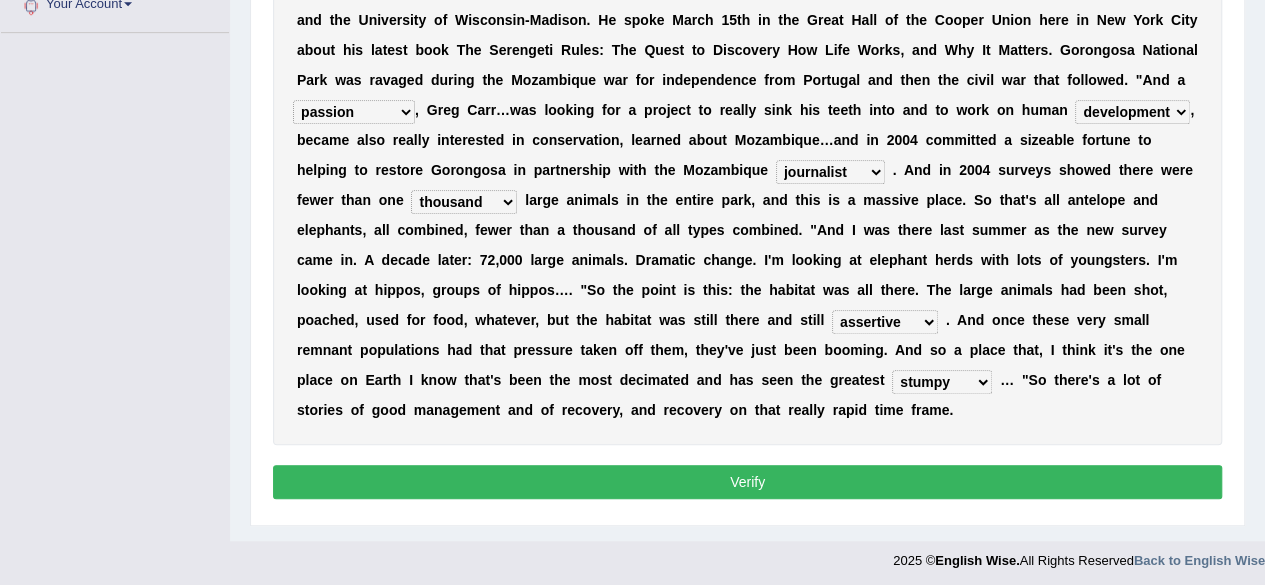 click on "recovery efficacy golly stumpy" at bounding box center (942, 382) 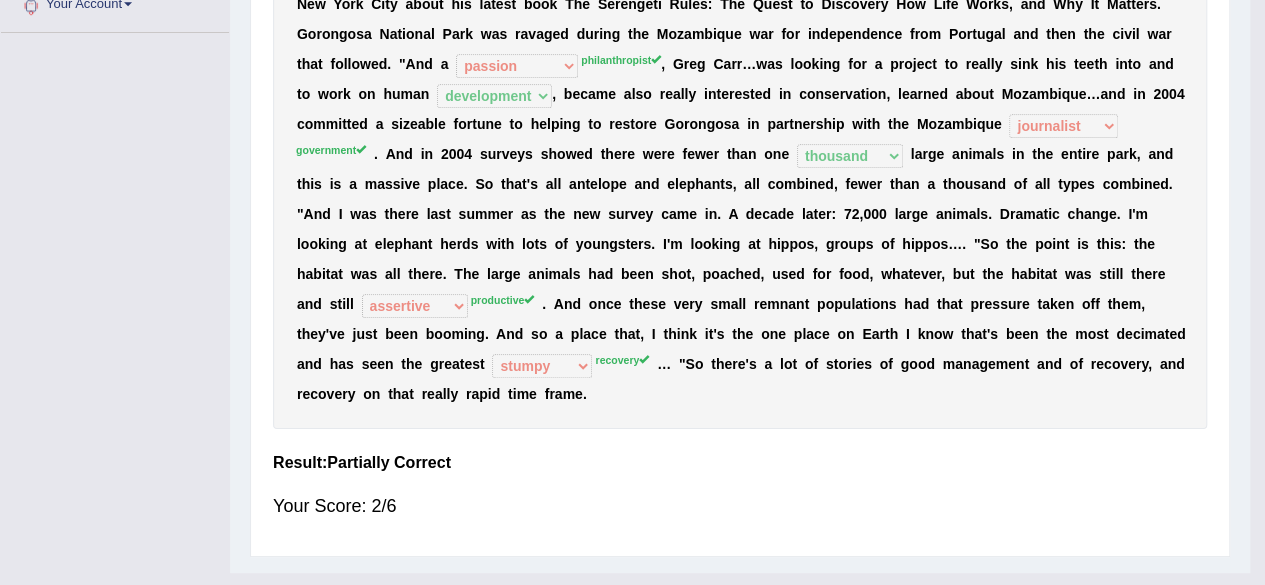 scroll, scrollTop: 464, scrollLeft: 0, axis: vertical 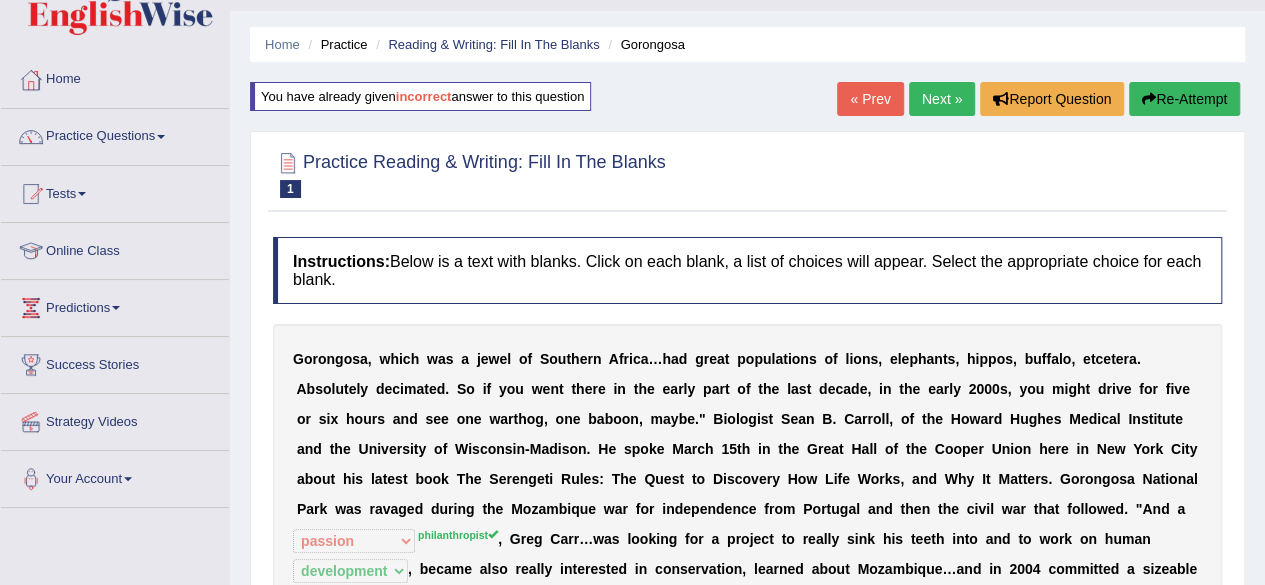 click on "Re-Attempt" at bounding box center (1184, 99) 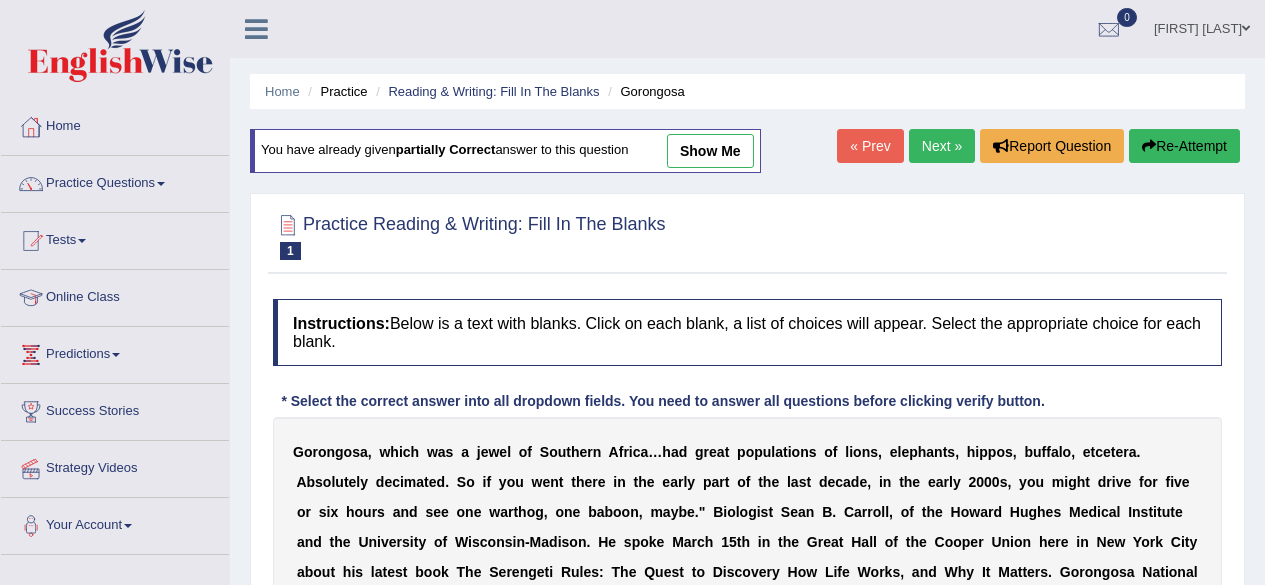 scroll, scrollTop: 47, scrollLeft: 0, axis: vertical 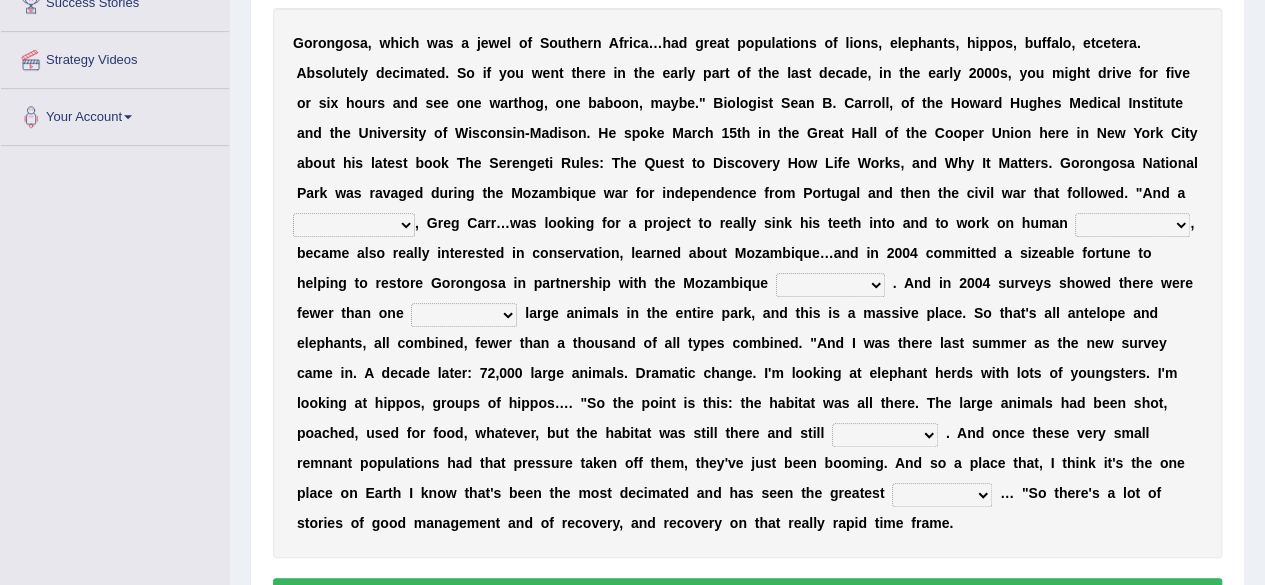 click on "passion solstice ballast philanthropist" at bounding box center (354, 225) 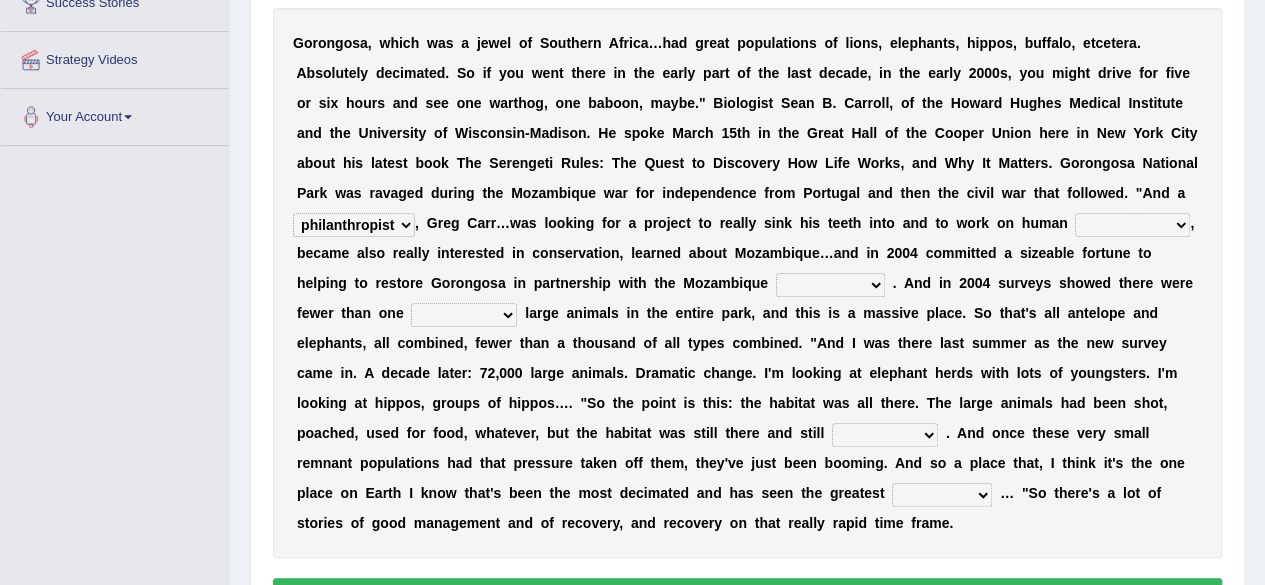 click on "passion solstice ballast philanthropist" at bounding box center (354, 225) 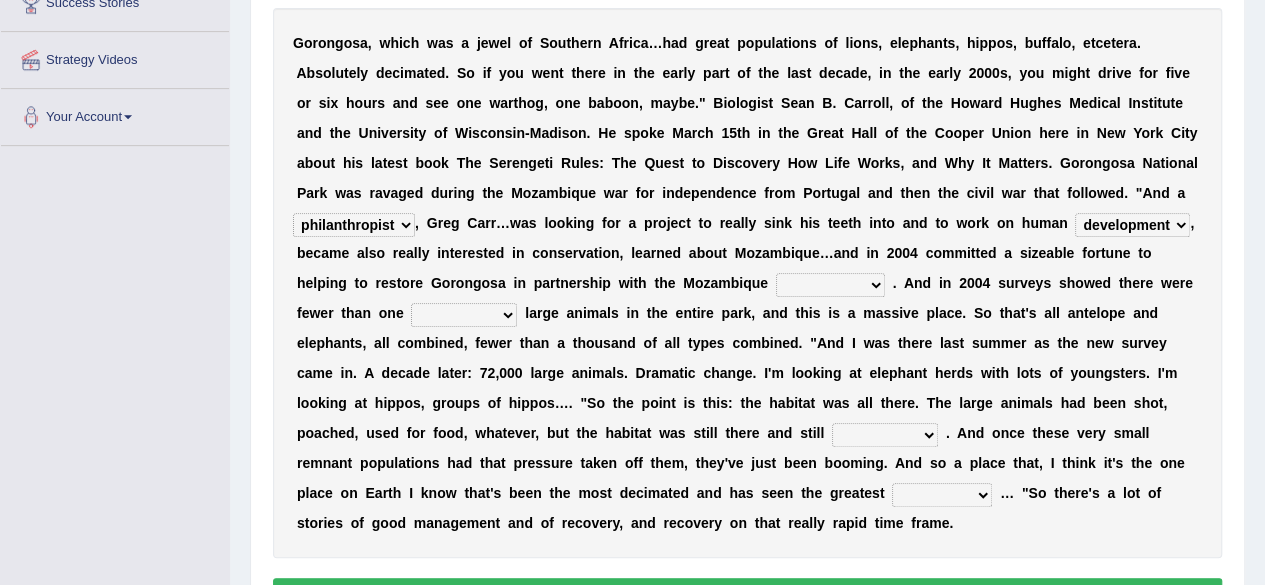 click on "negligence prevalence development malevolence" at bounding box center (1132, 225) 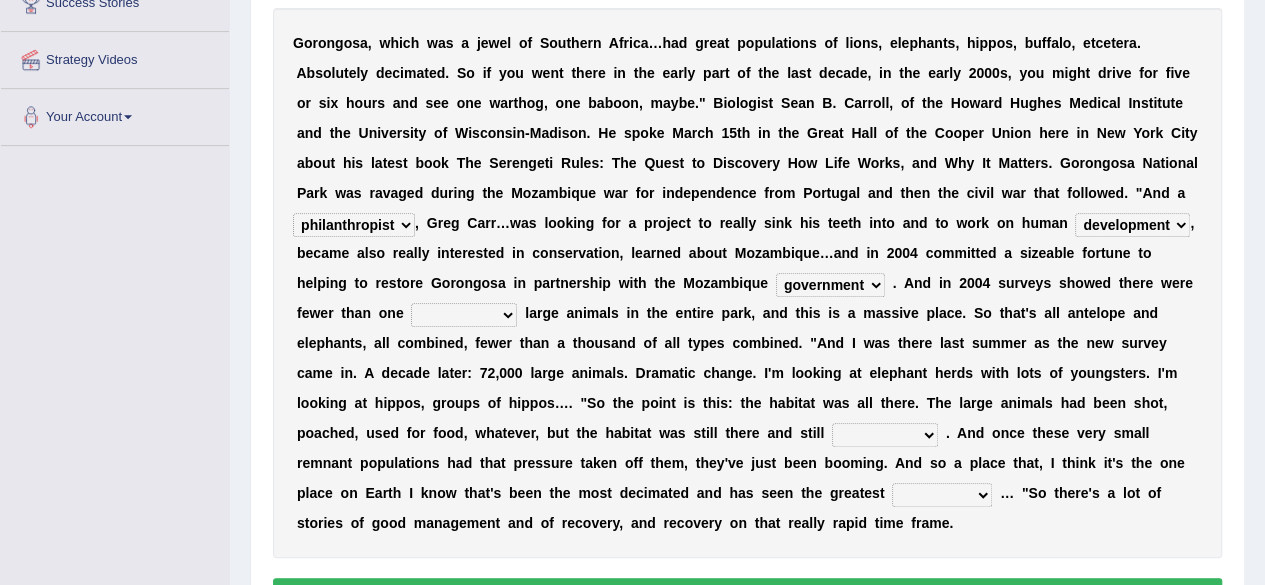 click on "parliament semanticist government journalist" at bounding box center [830, 285] 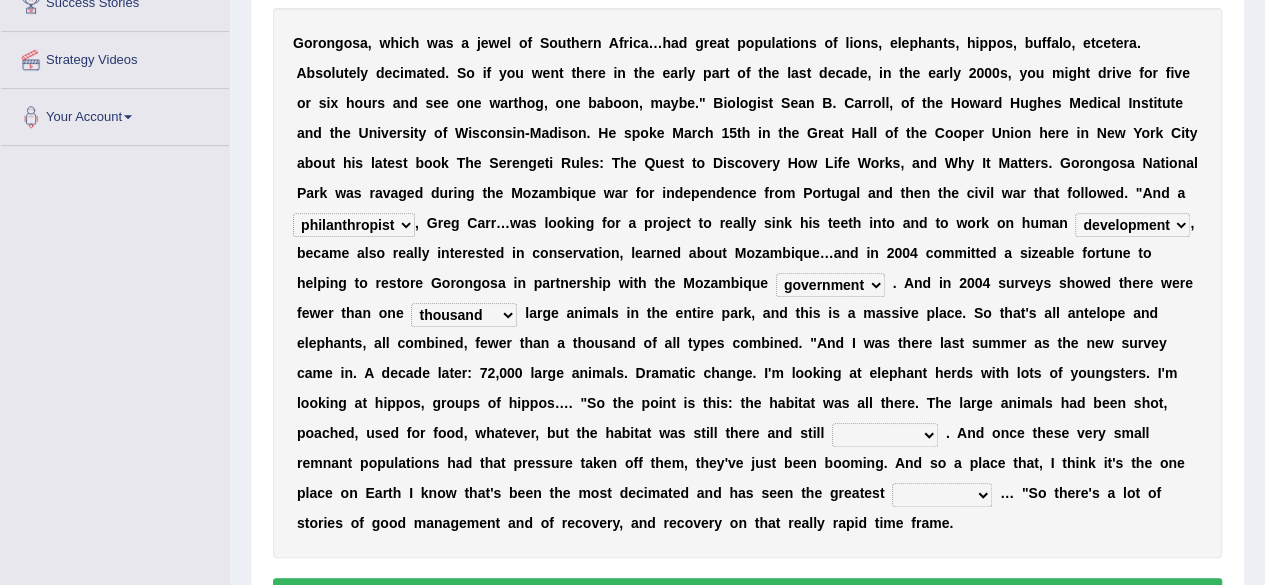 click on "deflowered embowered roundest thousand" at bounding box center (464, 315) 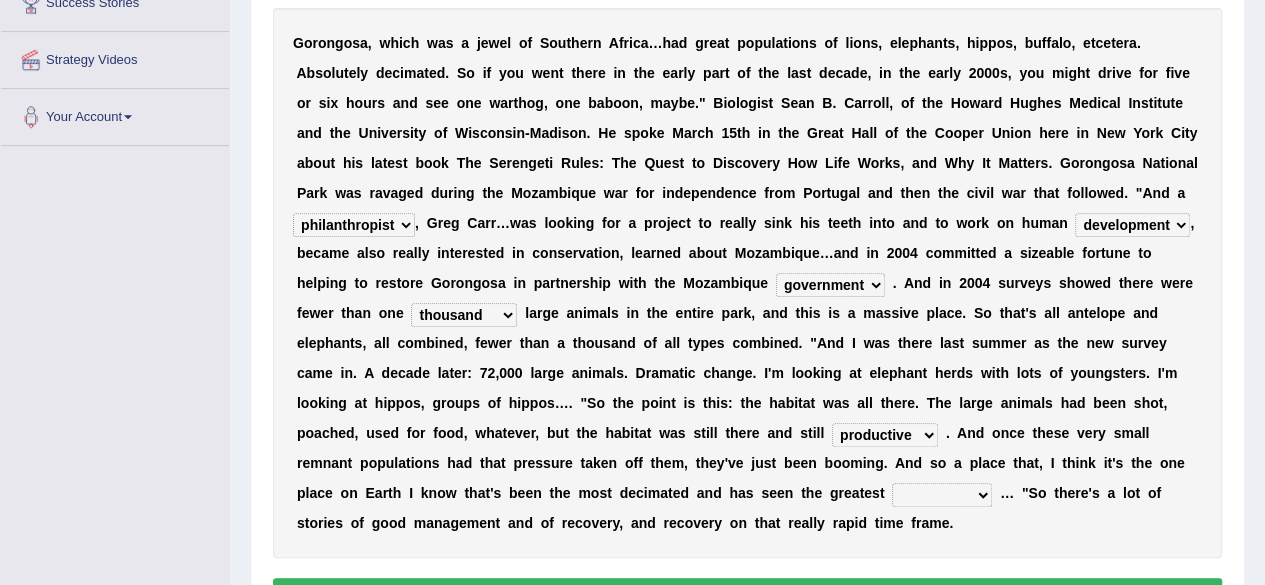 click on "assertive incidental compulsive productive" at bounding box center (885, 435) 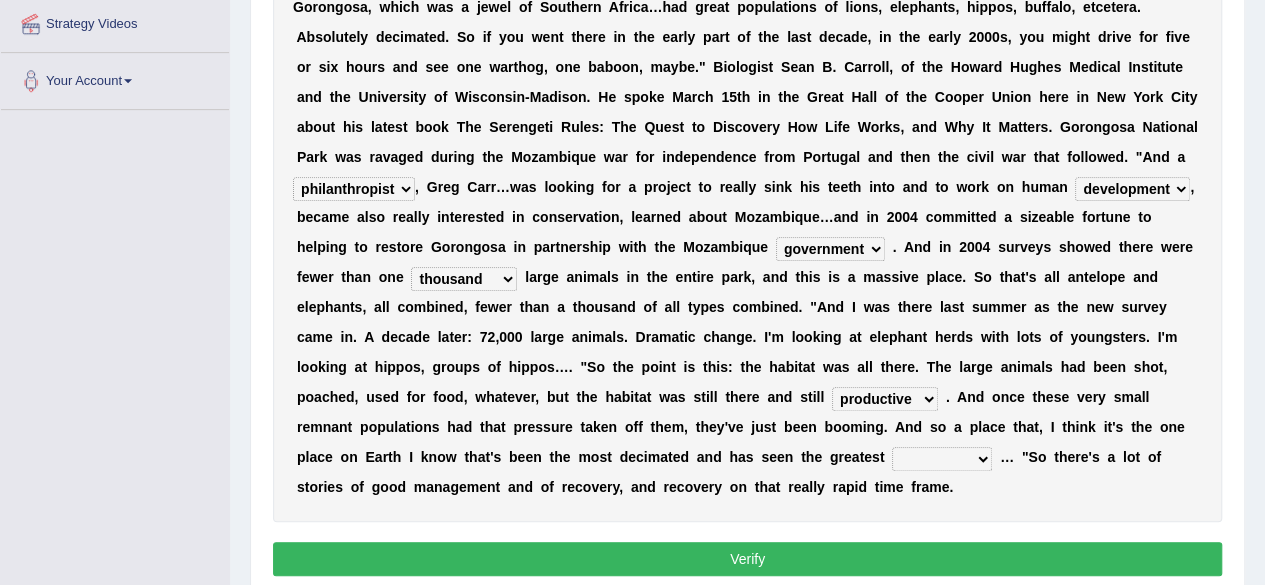 scroll, scrollTop: 453, scrollLeft: 0, axis: vertical 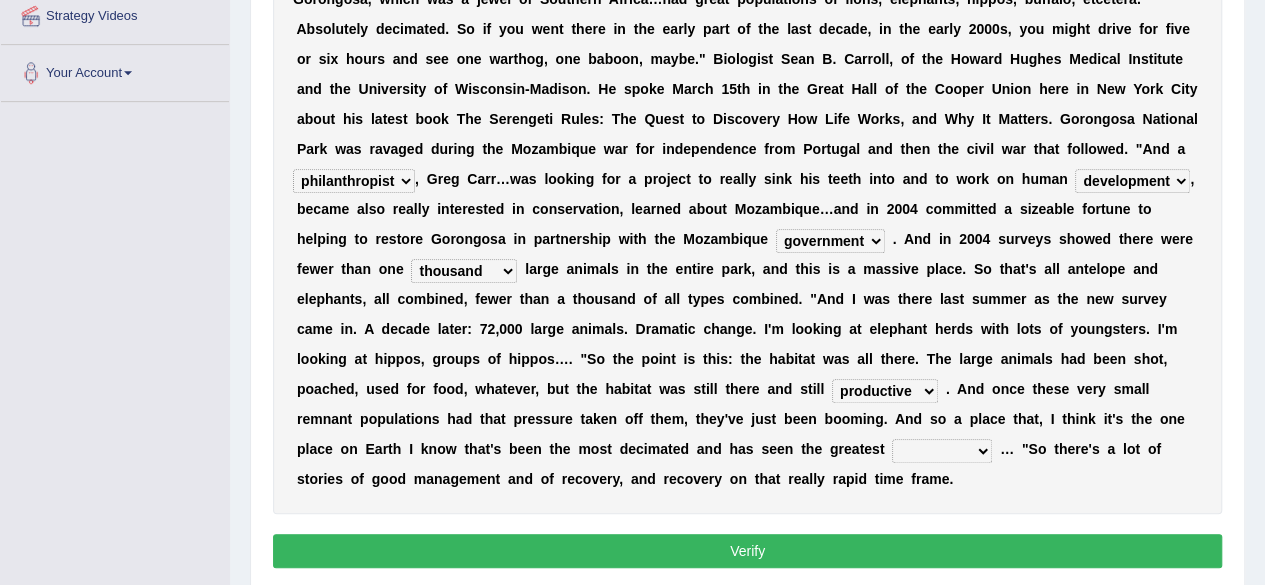 click on "recovery efficacy golly stumpy" at bounding box center [942, 451] 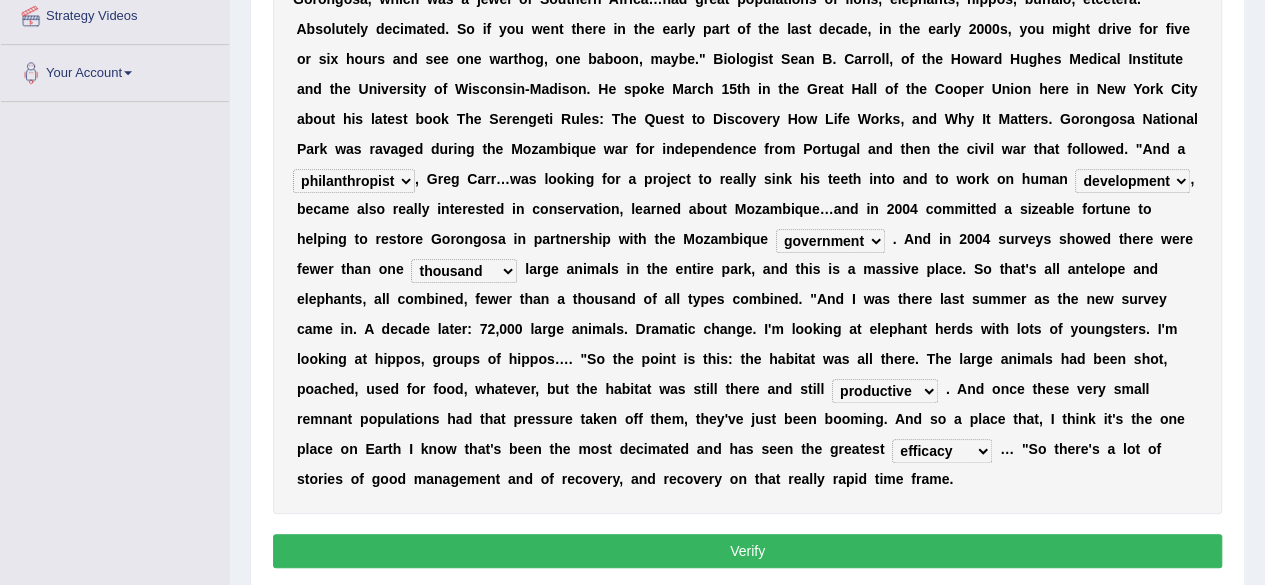 click on "Verify" at bounding box center (747, 551) 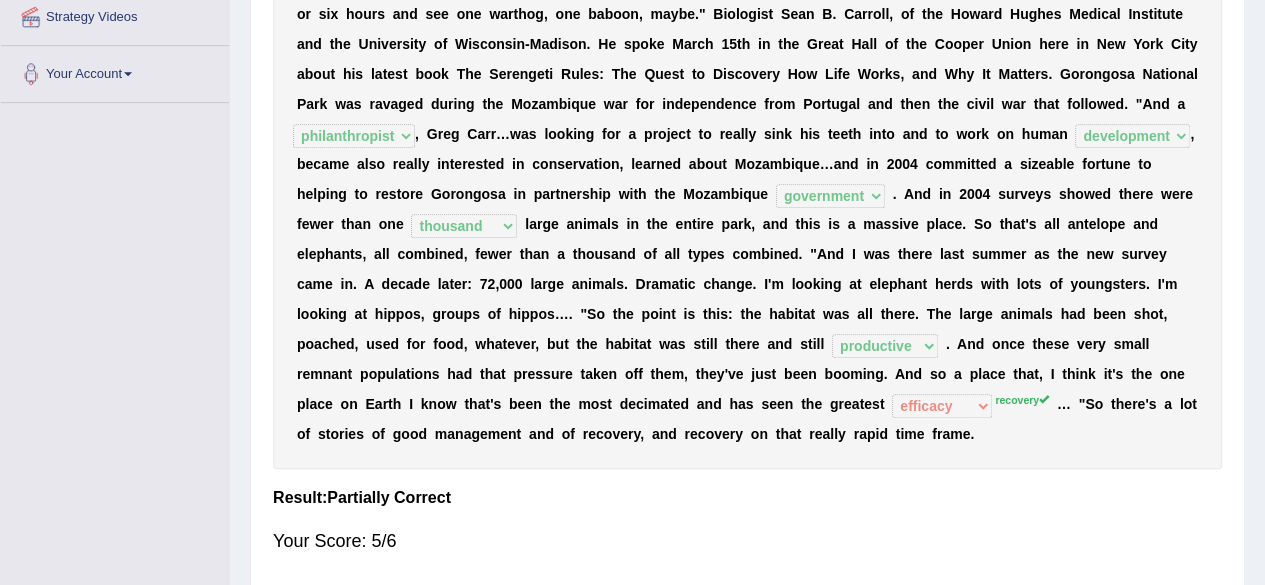 scroll, scrollTop: 521, scrollLeft: 0, axis: vertical 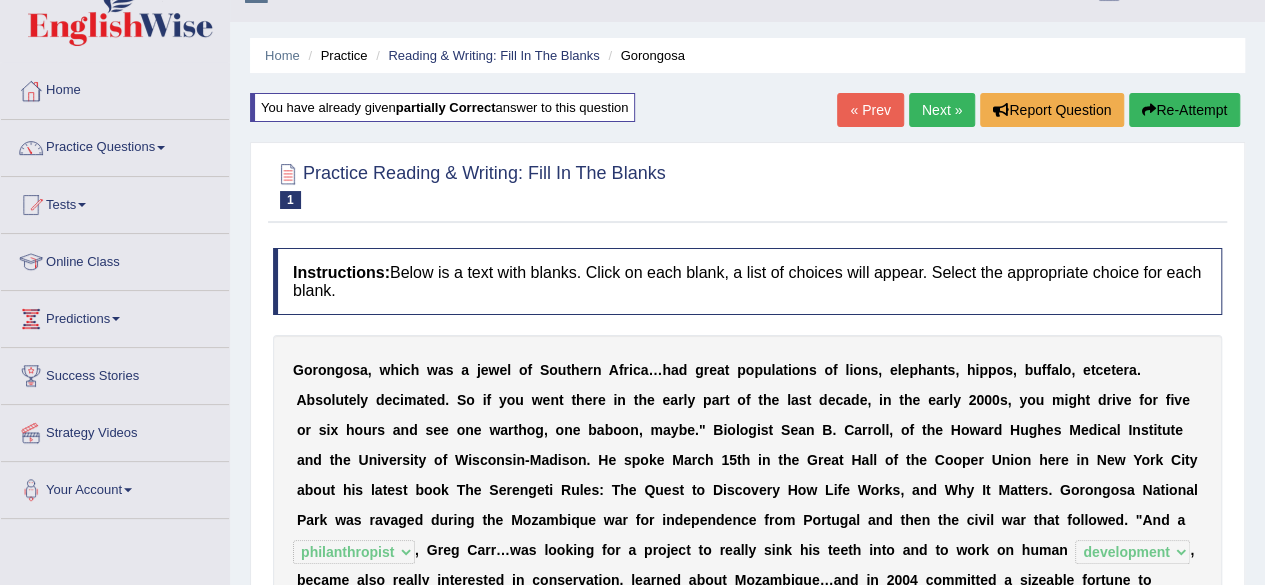 click on "Next »" at bounding box center [942, 110] 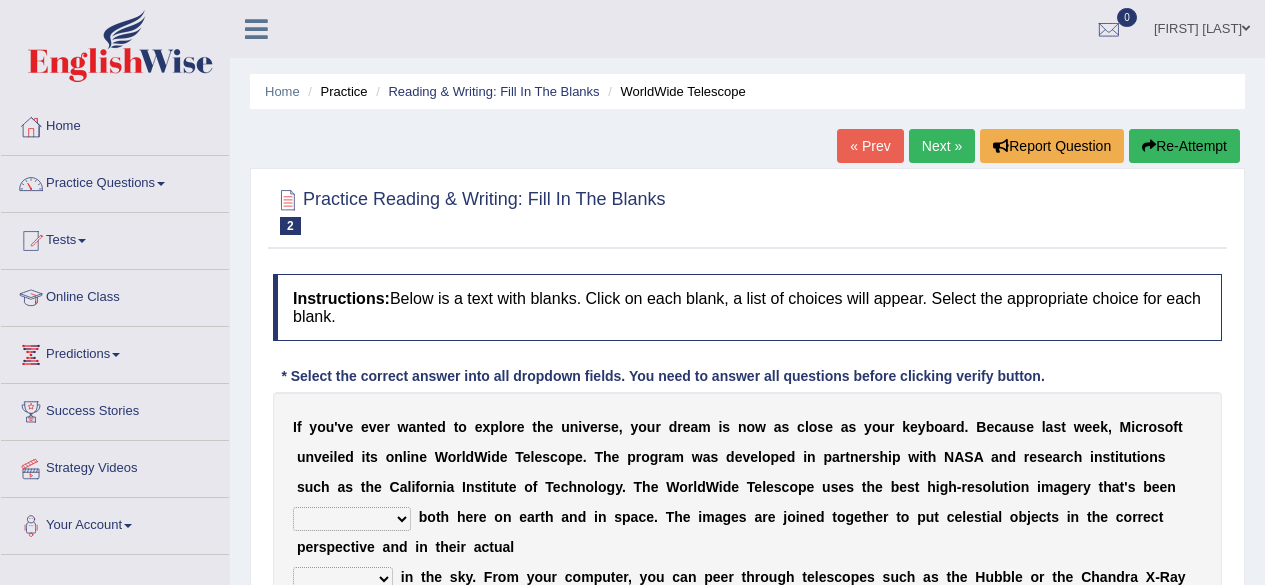 scroll, scrollTop: 0, scrollLeft: 0, axis: both 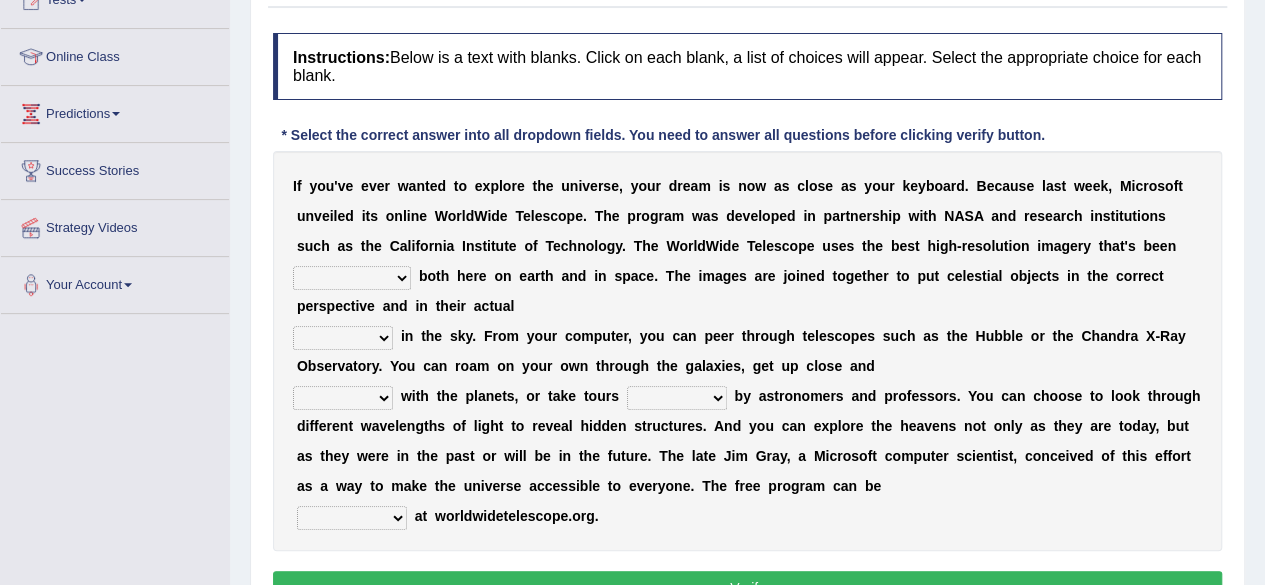 click on "degraded ascended remonstrated generated" at bounding box center (352, 278) 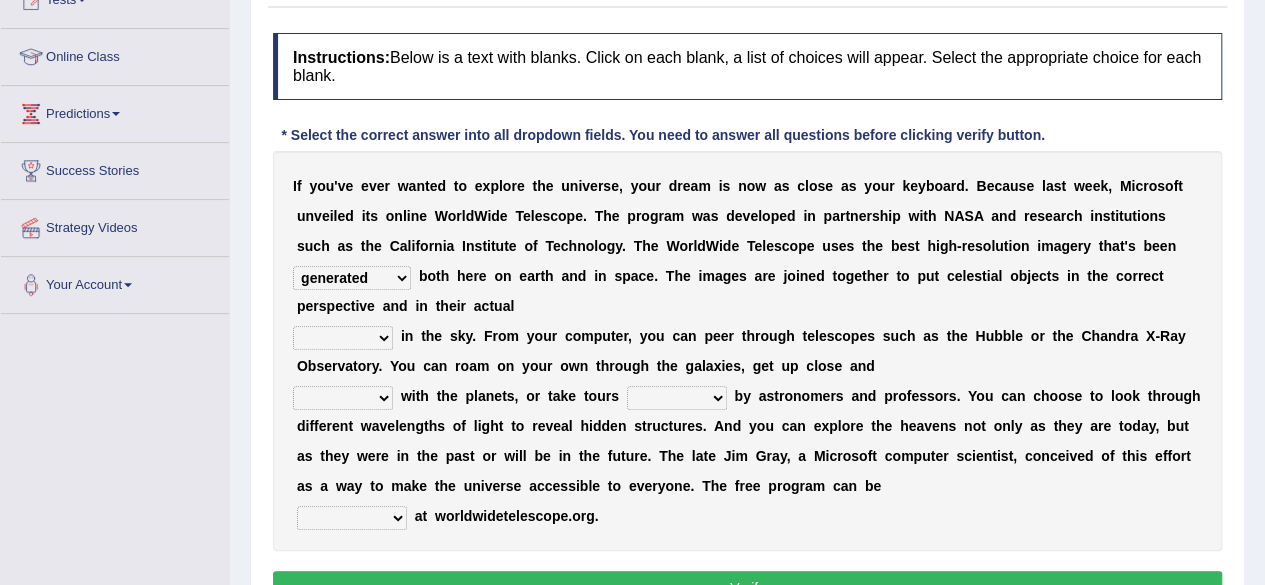 click on "degraded ascended remonstrated generated" at bounding box center (352, 278) 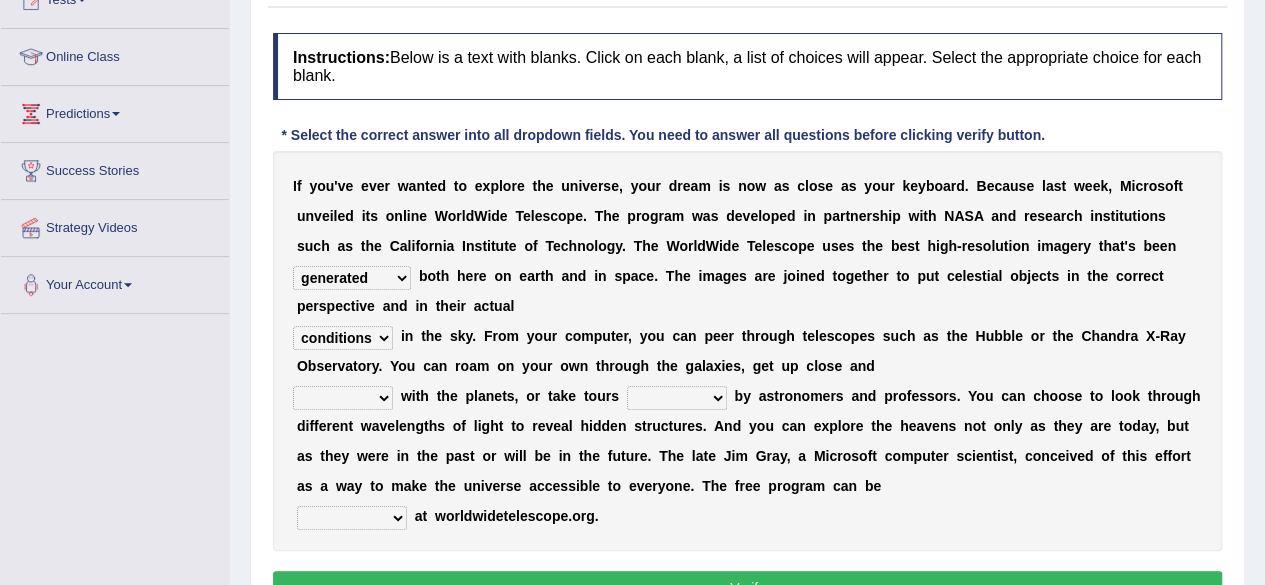 click on "aspects parts conditions positions" at bounding box center [343, 338] 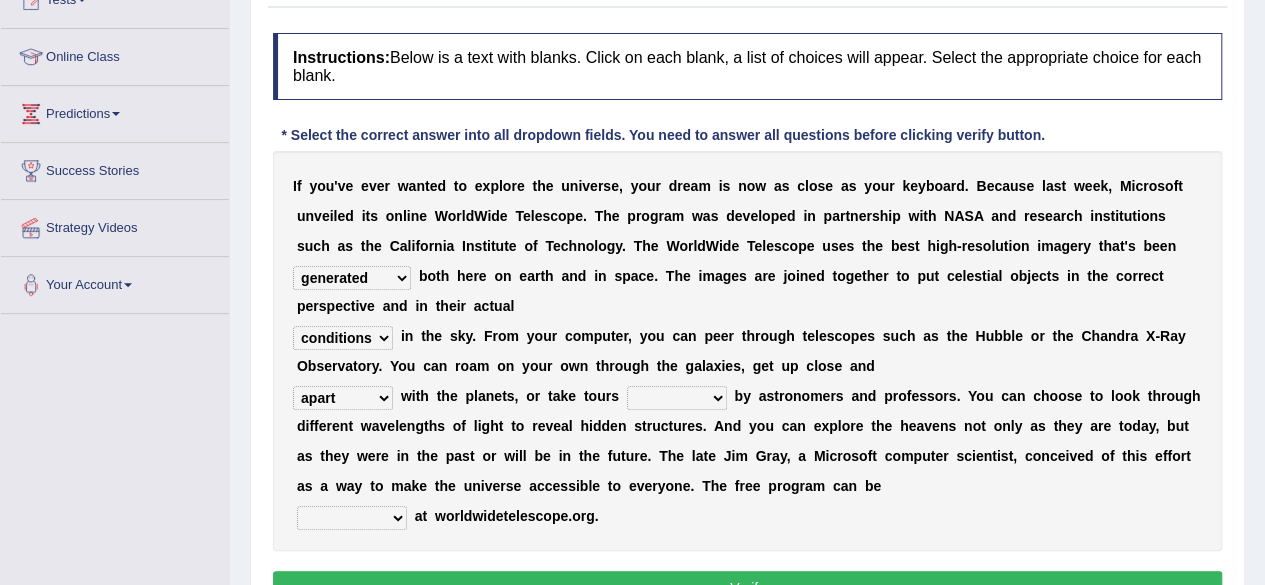 click on "guide guided guiding to guide" at bounding box center [677, 398] 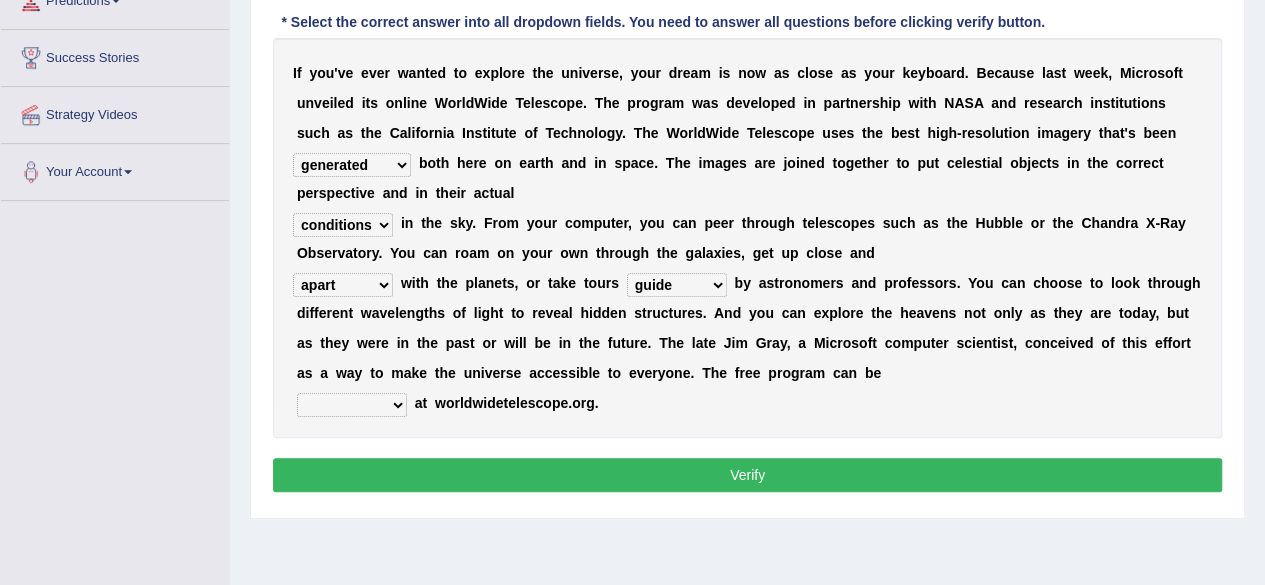 scroll, scrollTop: 355, scrollLeft: 0, axis: vertical 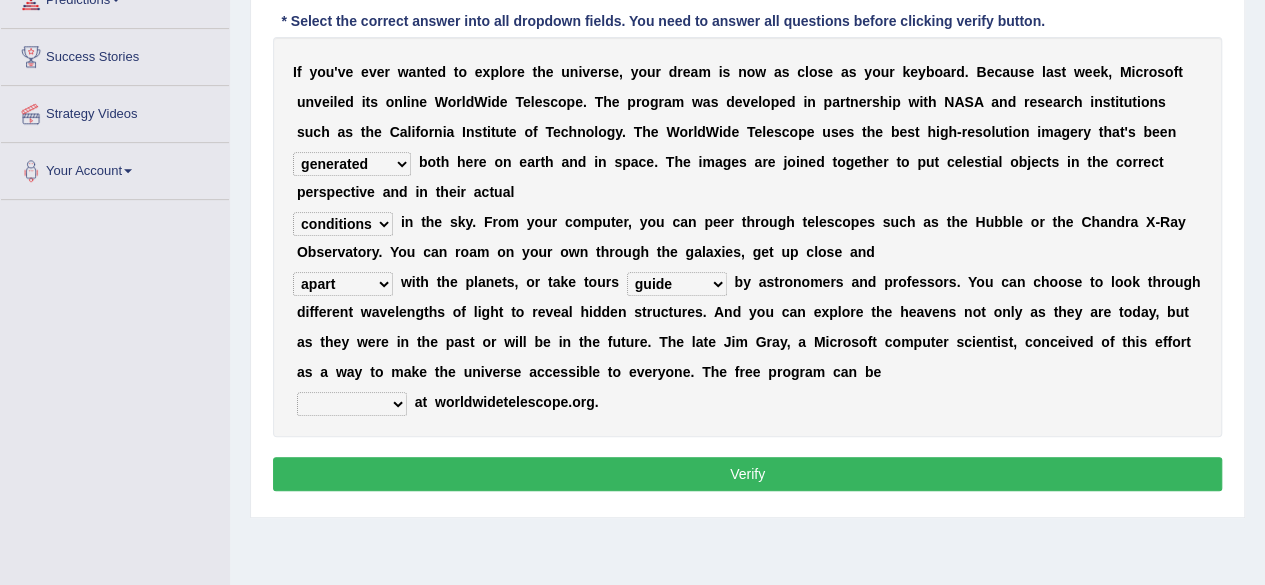 click on "upheld downloaded loaded posted" at bounding box center (352, 404) 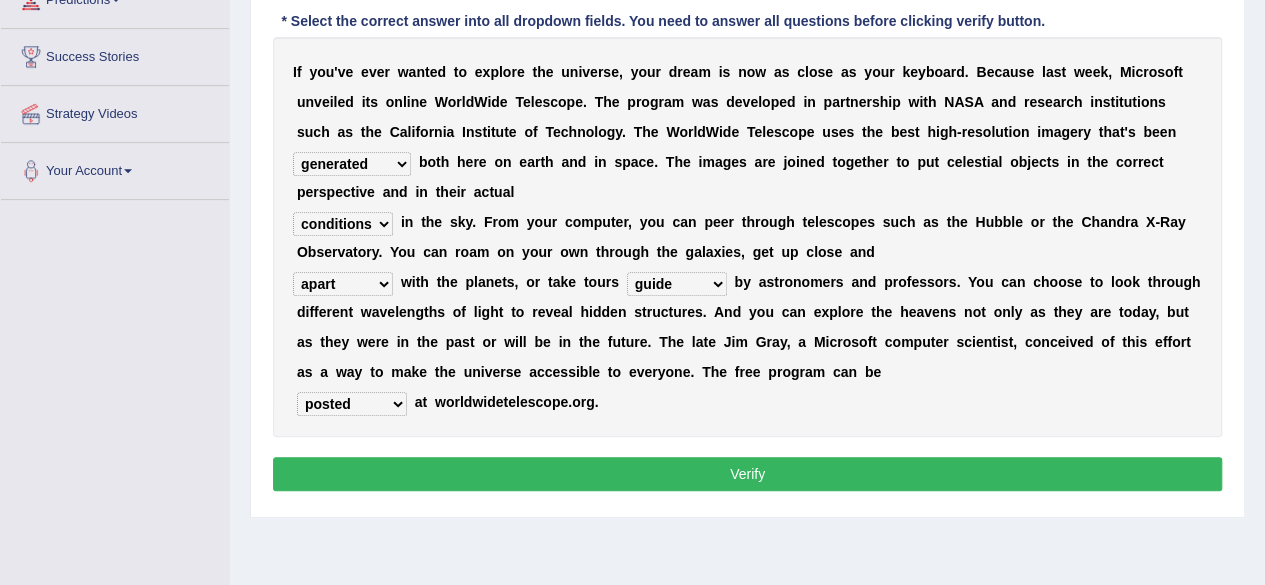 click on "upheld downloaded loaded posted" at bounding box center [352, 404] 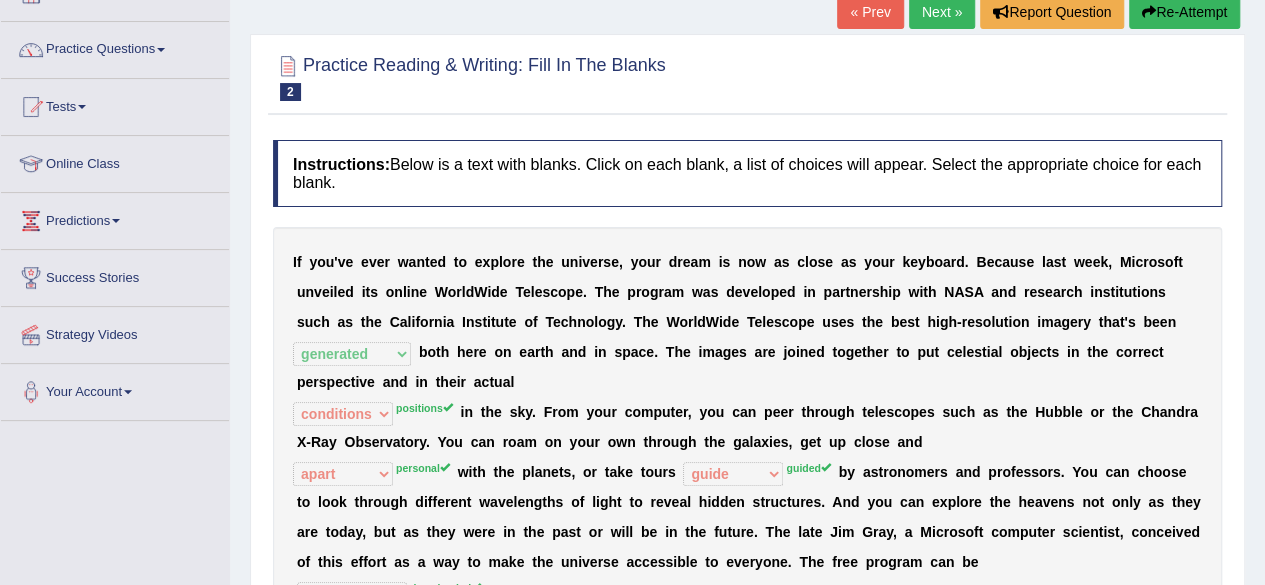 scroll, scrollTop: 139, scrollLeft: 0, axis: vertical 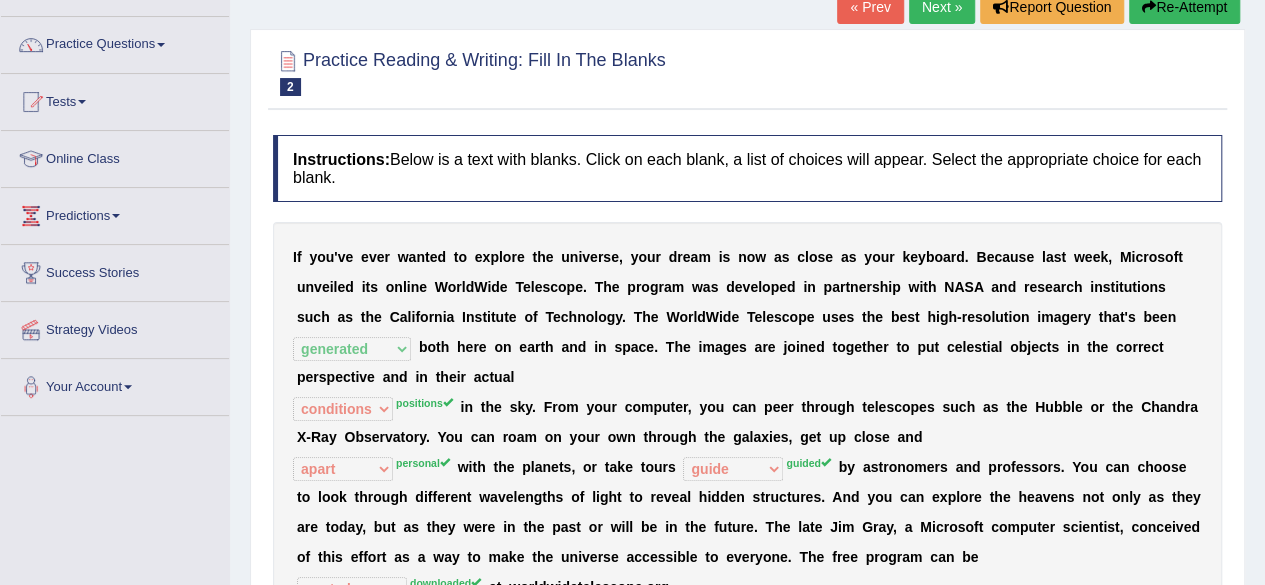 click at bounding box center (1149, 7) 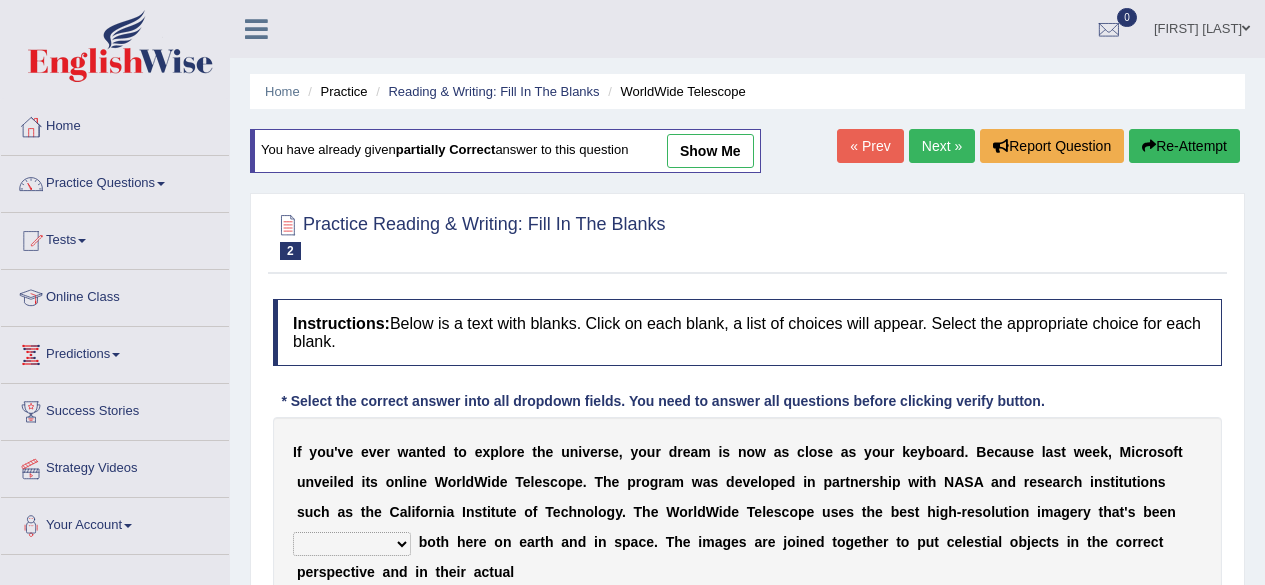 scroll, scrollTop: 139, scrollLeft: 0, axis: vertical 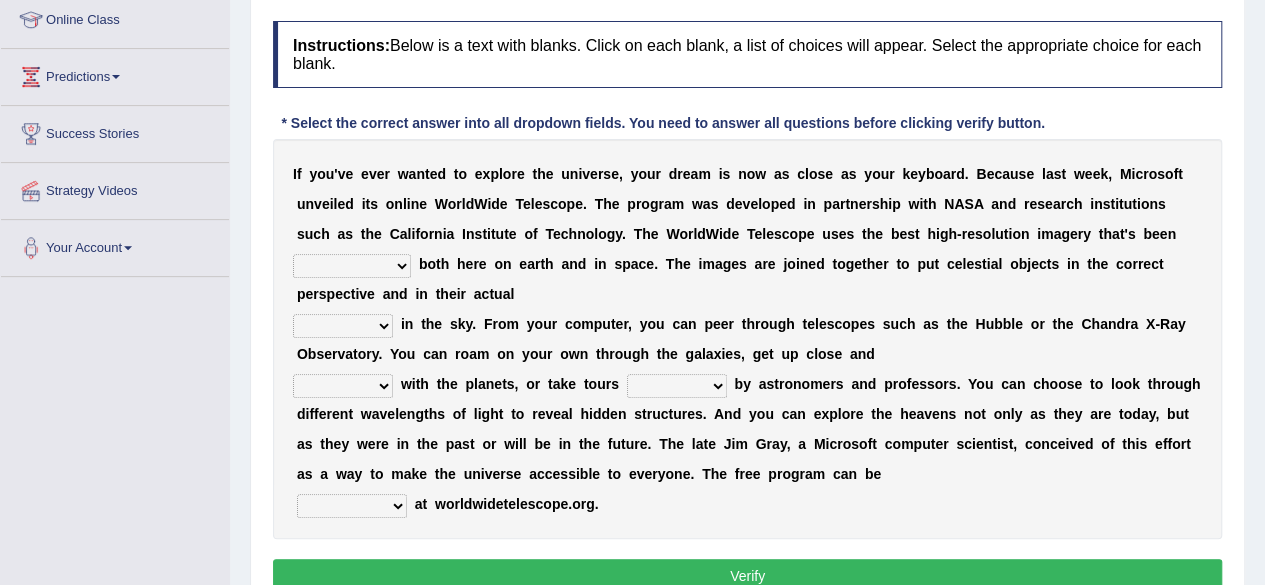 click on "degraded ascended remonstrated generated" at bounding box center [352, 266] 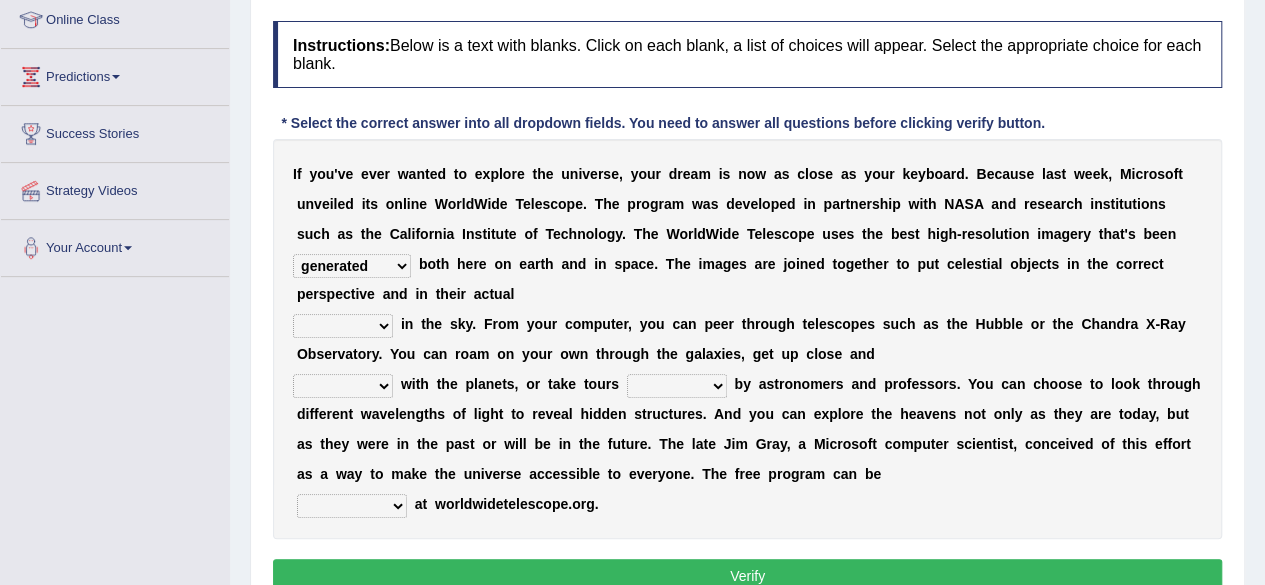 click on "degraded ascended remonstrated generated" at bounding box center [352, 266] 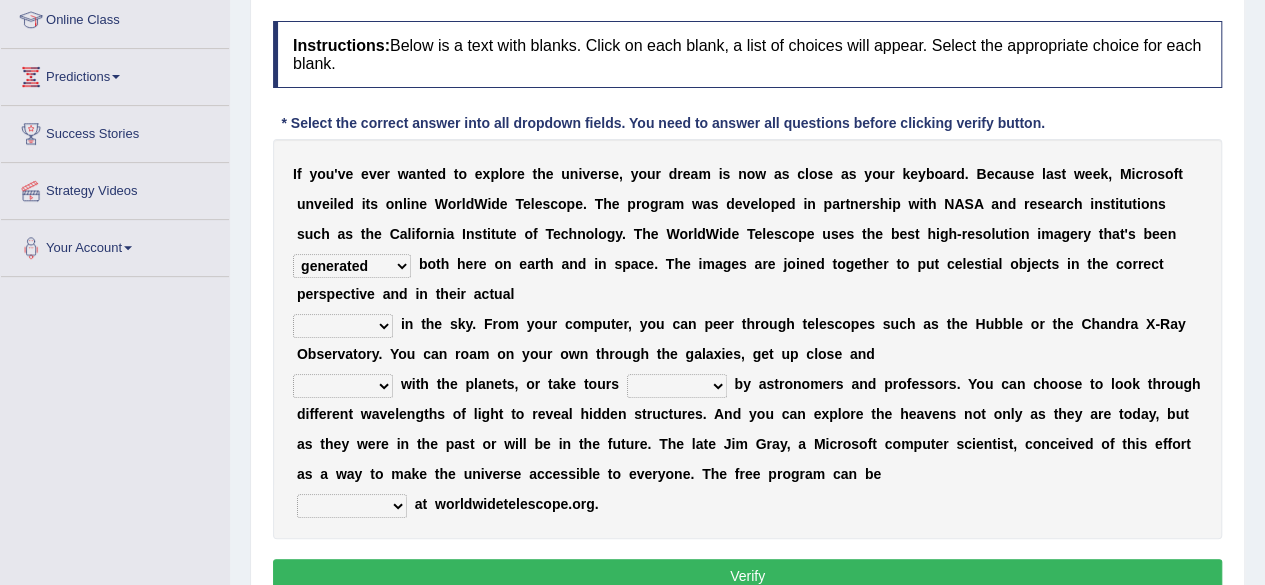 click on "aspects parts conditions positions" at bounding box center (343, 326) 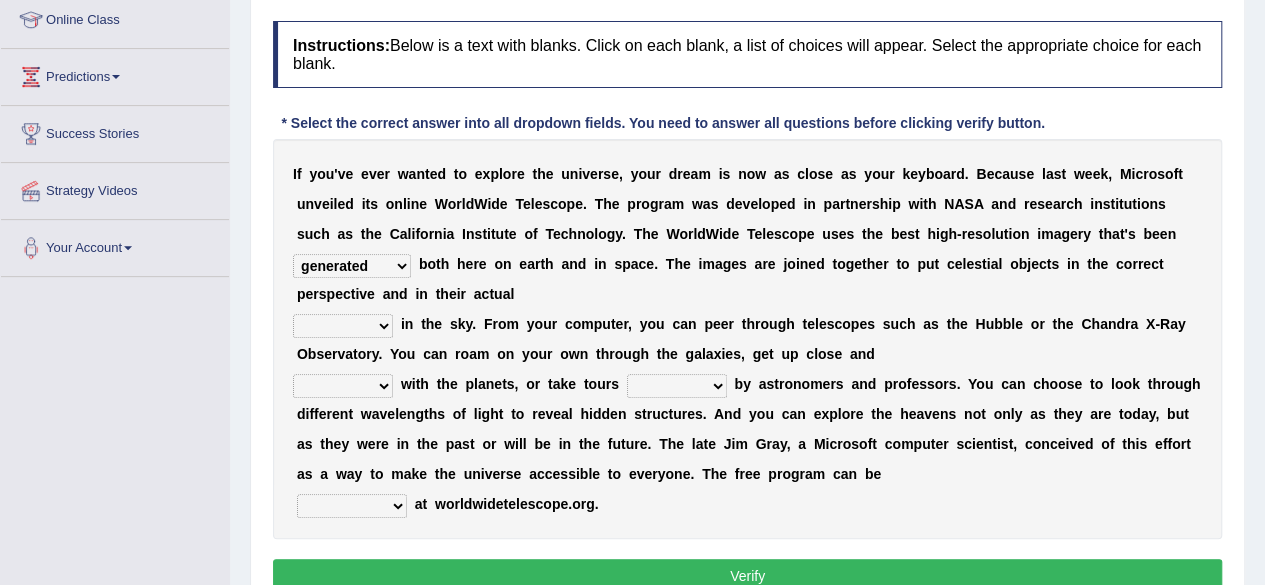 select on "positions" 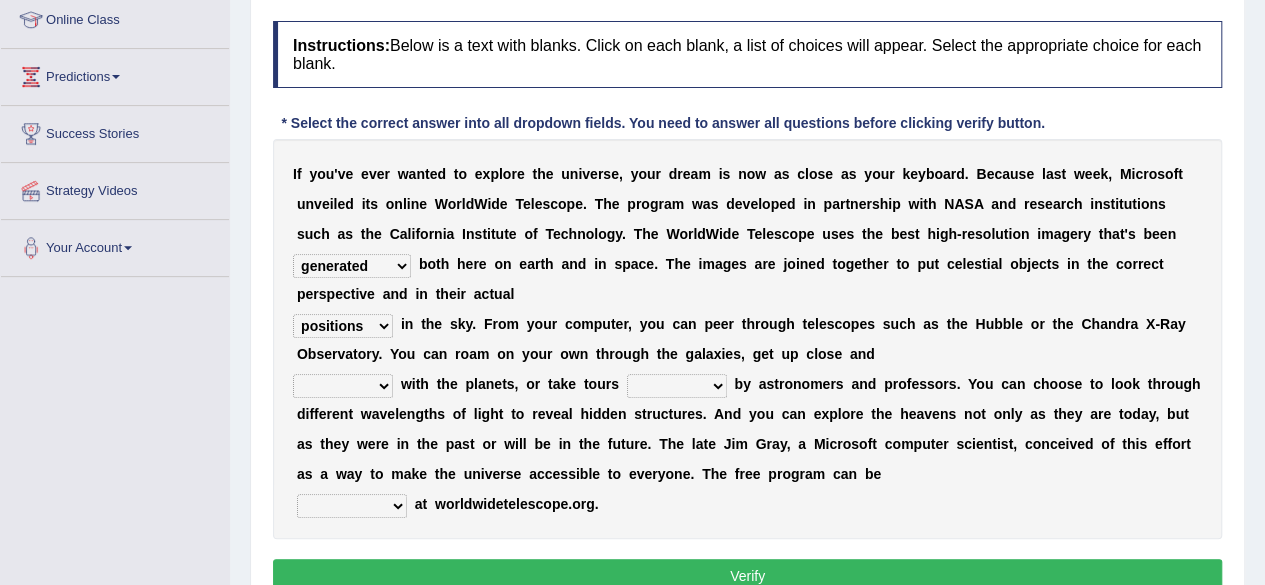 click on "aspects parts conditions positions" at bounding box center (343, 326) 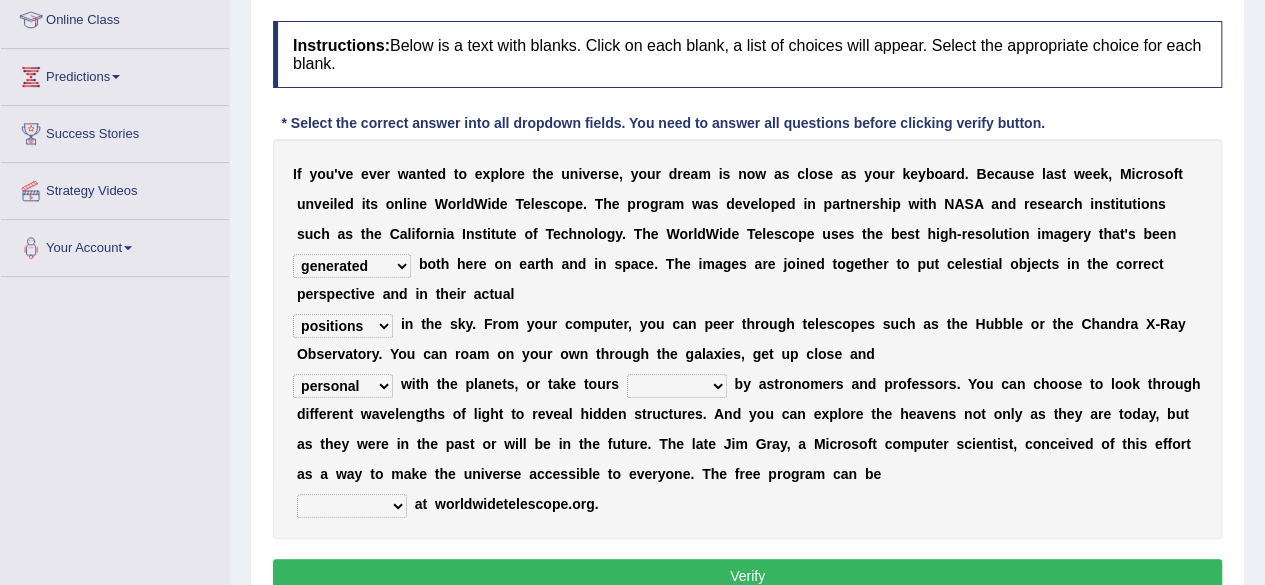 click on "guide guided guiding to guide" at bounding box center (677, 386) 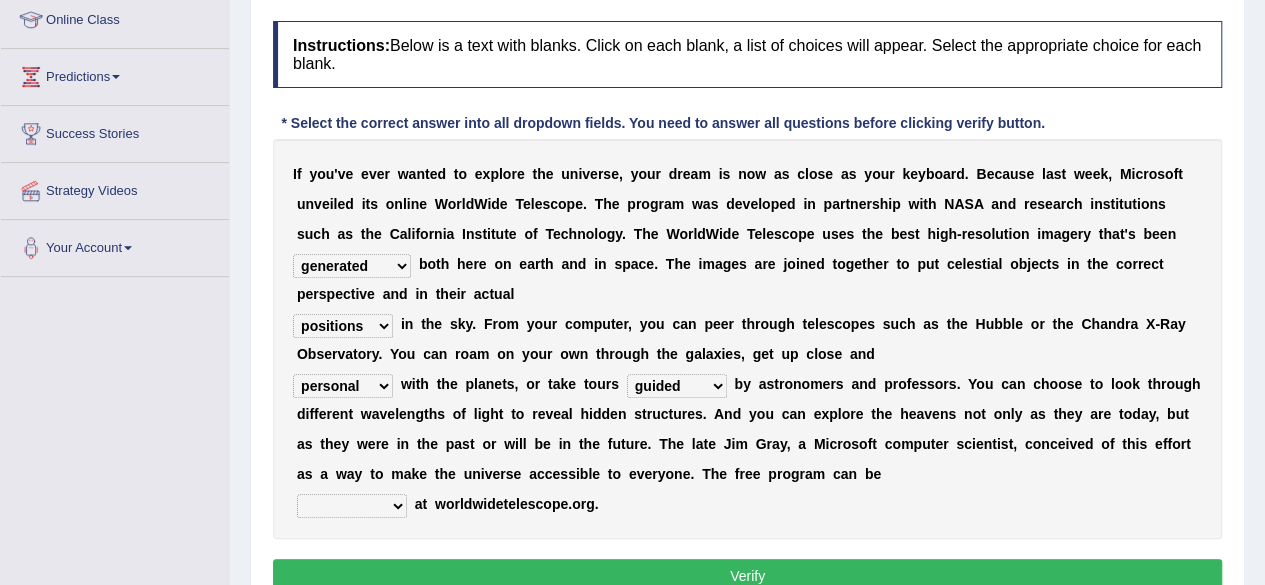 click on "guide guided guiding to guide" at bounding box center [677, 386] 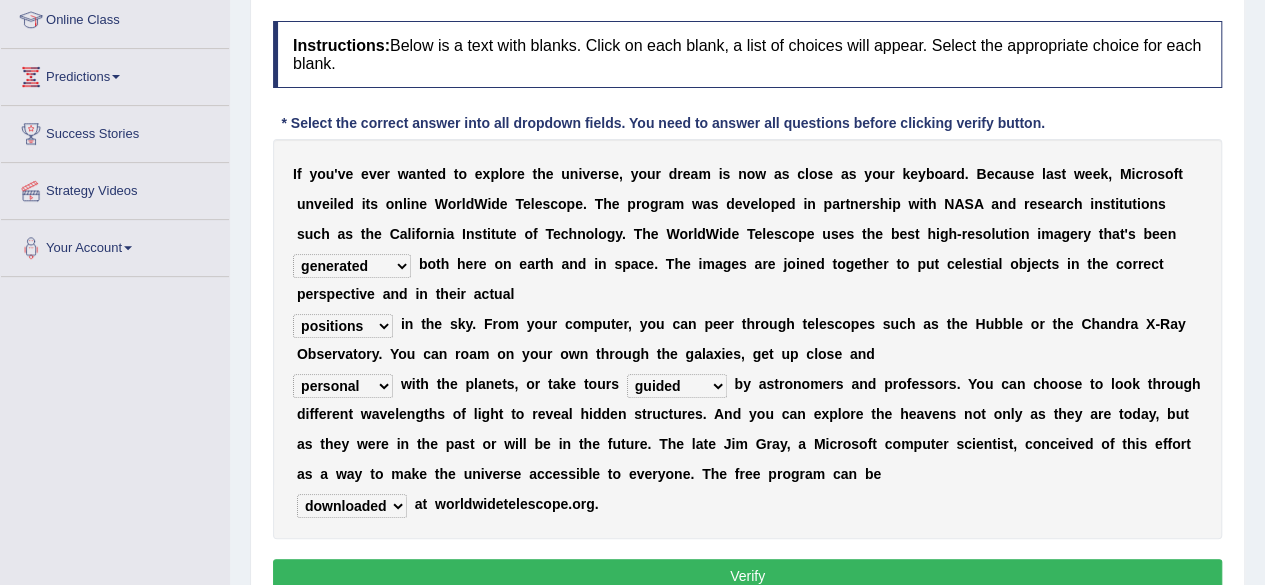 click on "upheld downloaded loaded posted" at bounding box center (352, 506) 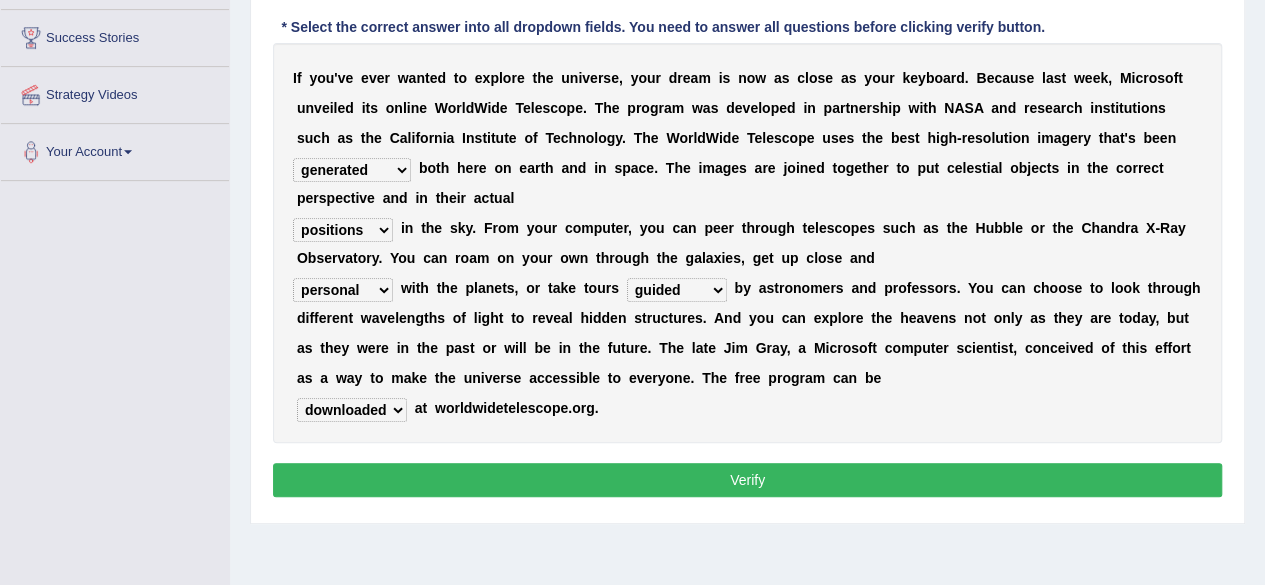 scroll, scrollTop: 373, scrollLeft: 0, axis: vertical 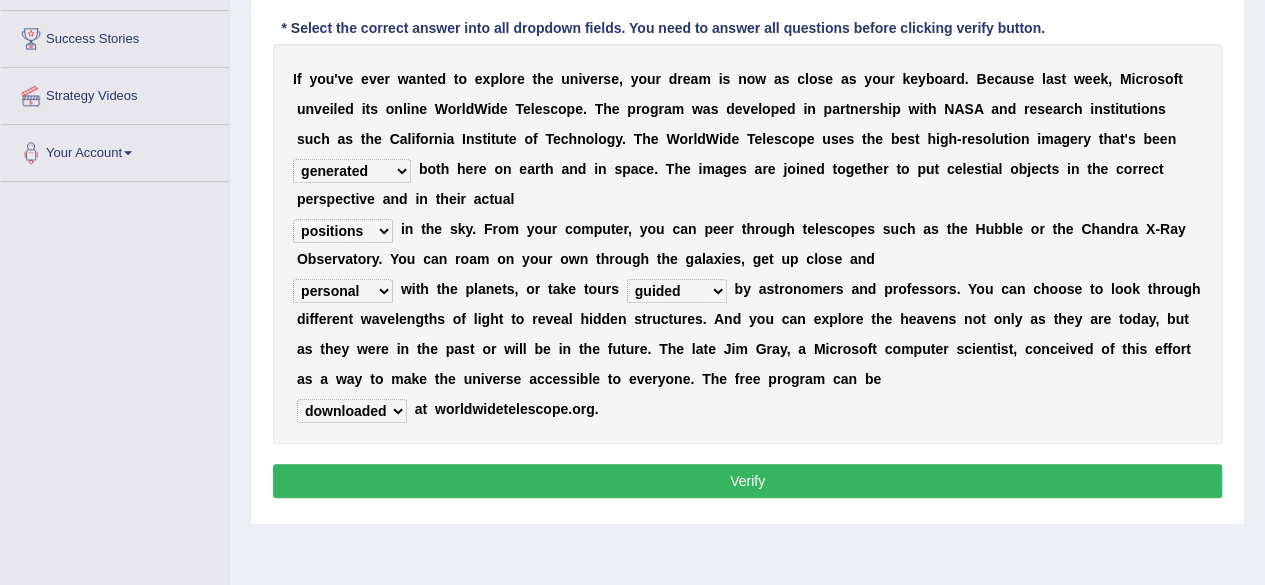 click on "Verify" at bounding box center [747, 481] 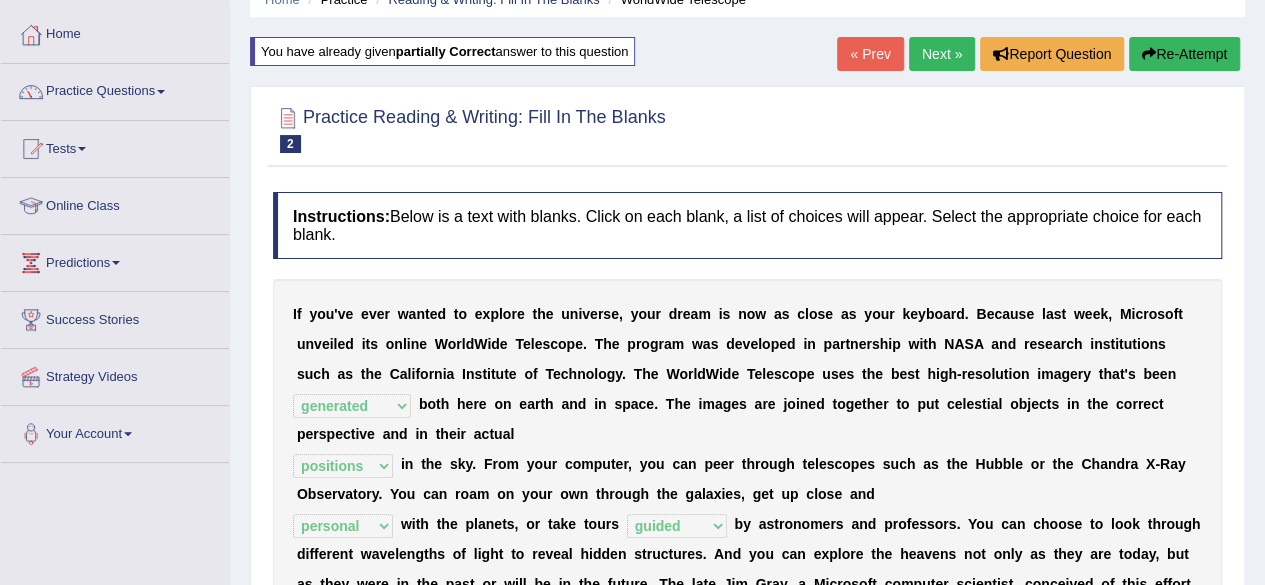 scroll, scrollTop: 91, scrollLeft: 0, axis: vertical 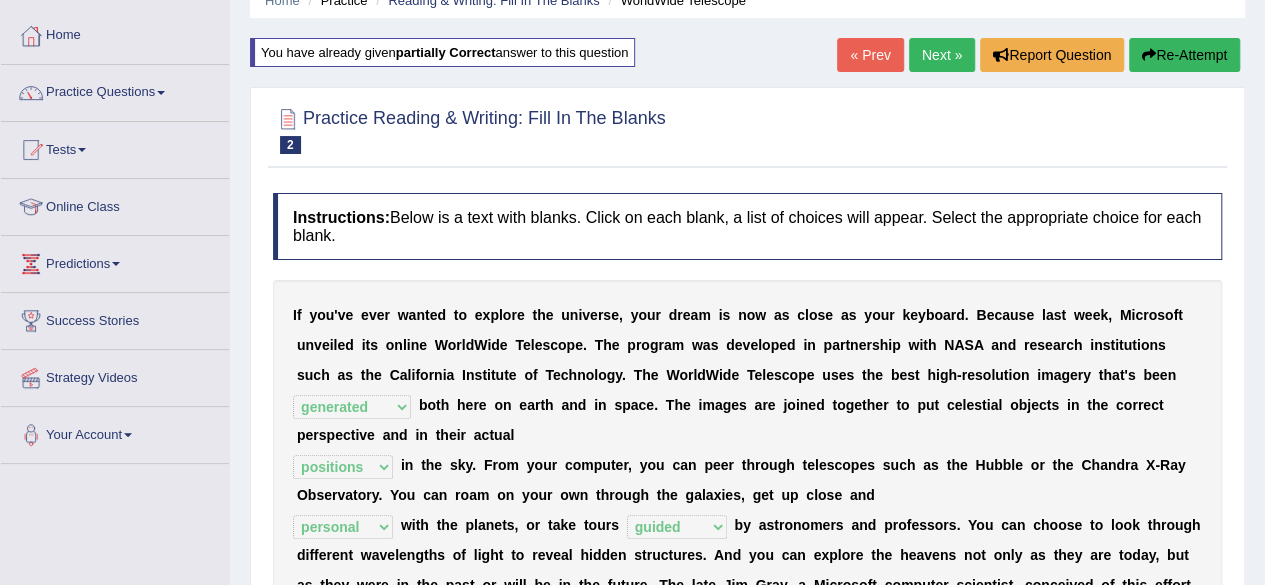 click on "Next »" at bounding box center [942, 55] 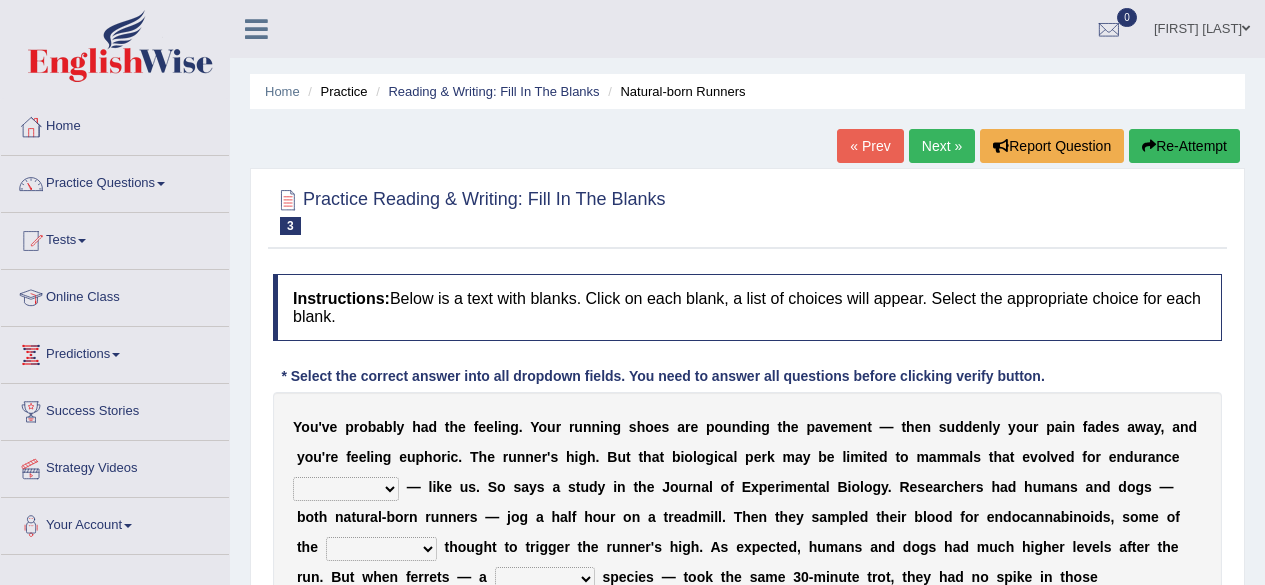 scroll, scrollTop: 0, scrollLeft: 0, axis: both 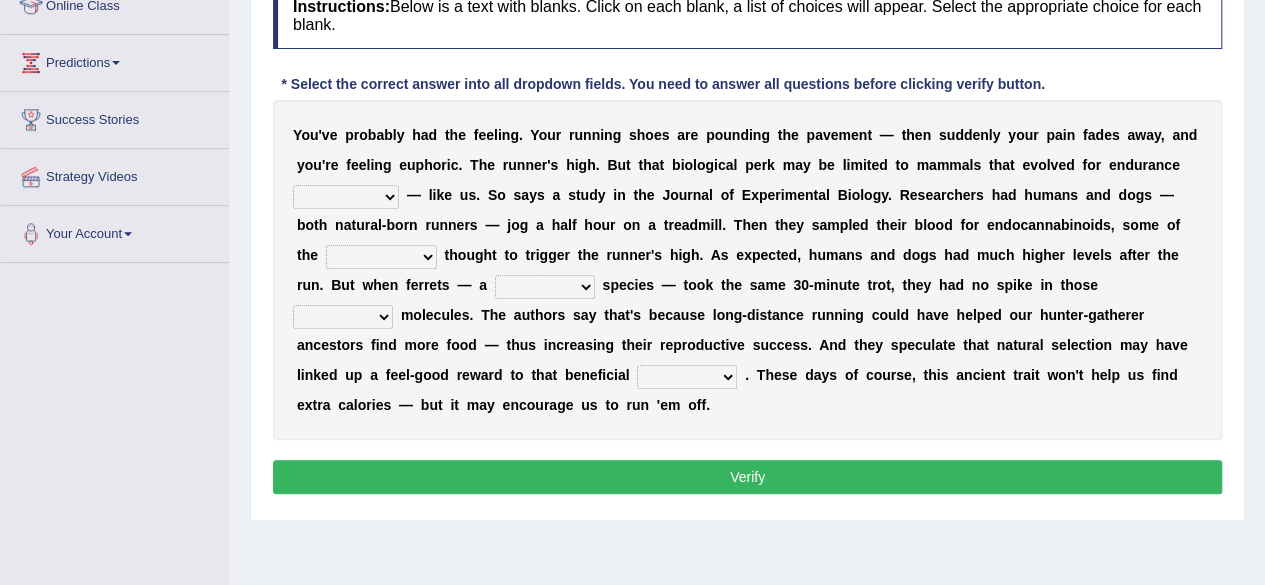 click on "dykes personalize classifies exercise" at bounding box center [346, 197] 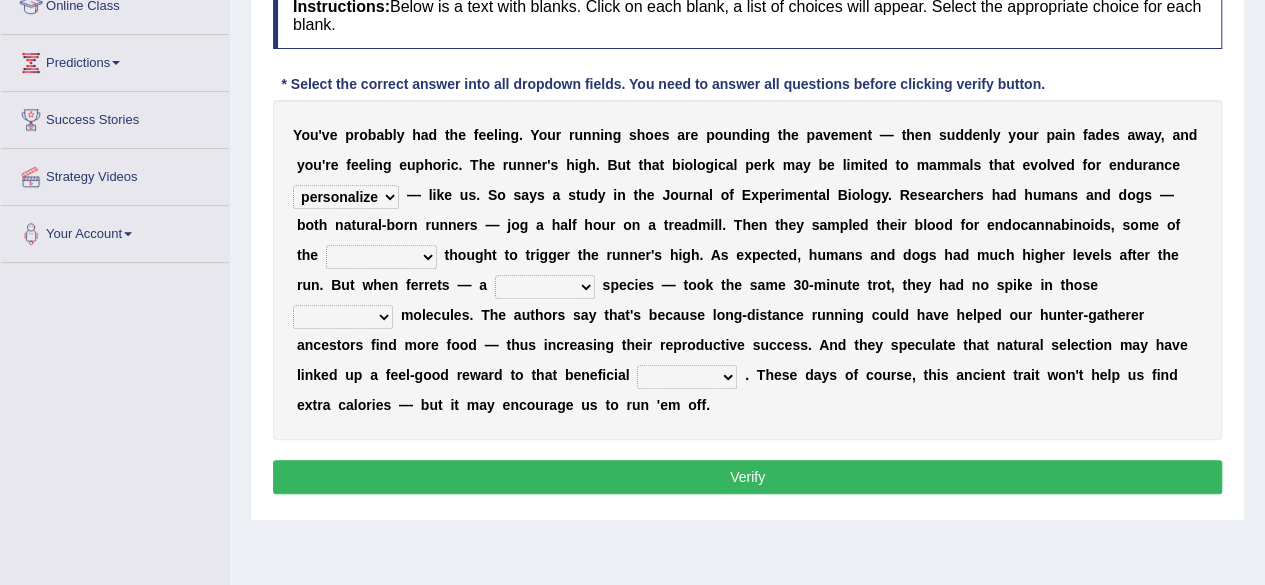 click on "dykes personalize classifies exercise" at bounding box center (346, 197) 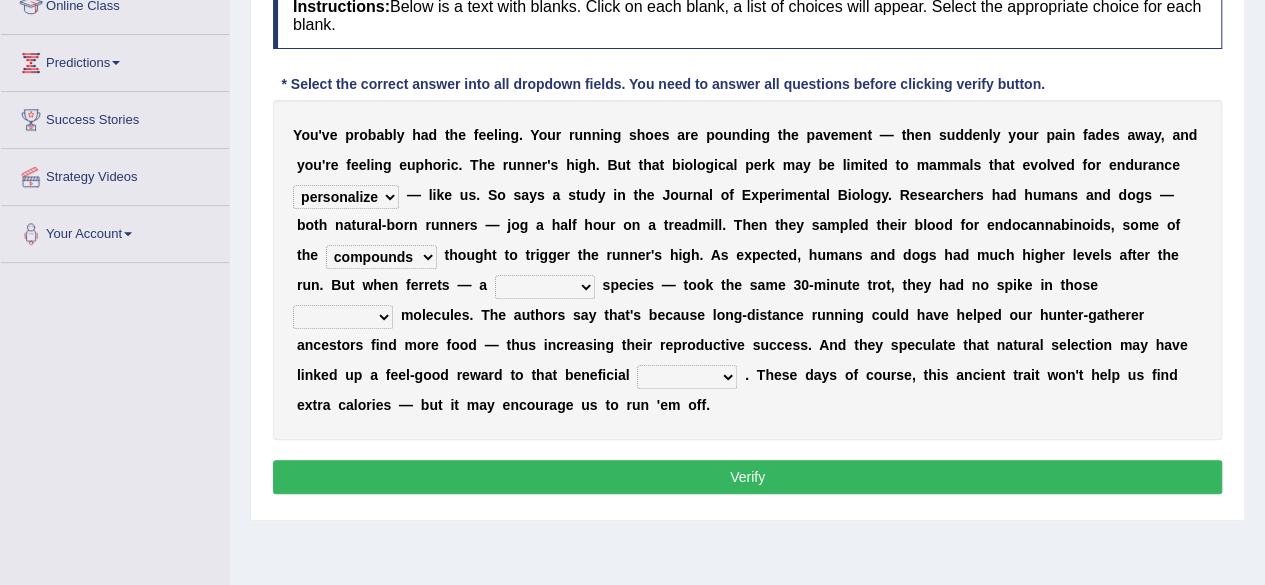 click on "almshouse turnarounds compounds foxhounds" at bounding box center (381, 257) 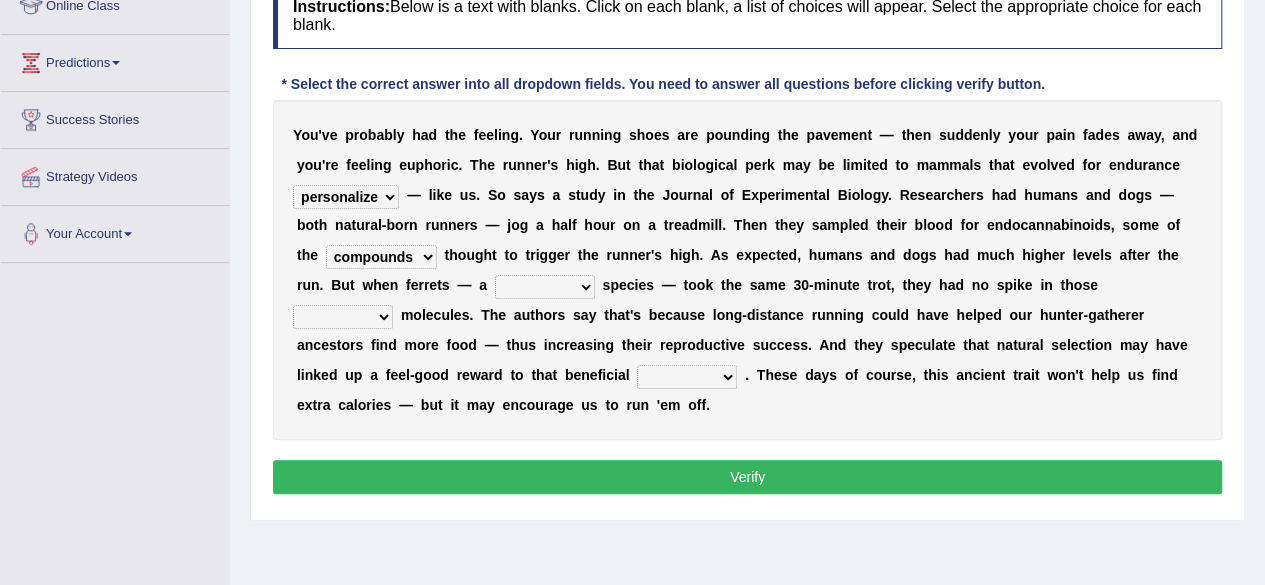 click on "excellency merely faerie sedentary" at bounding box center [545, 287] 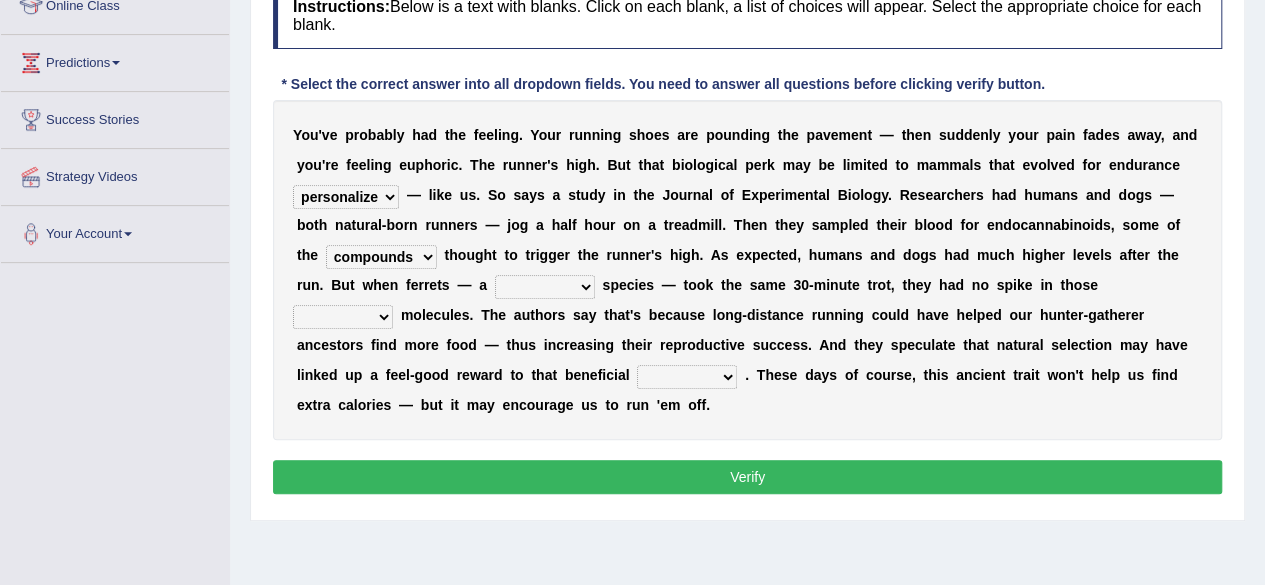 select on "faerie" 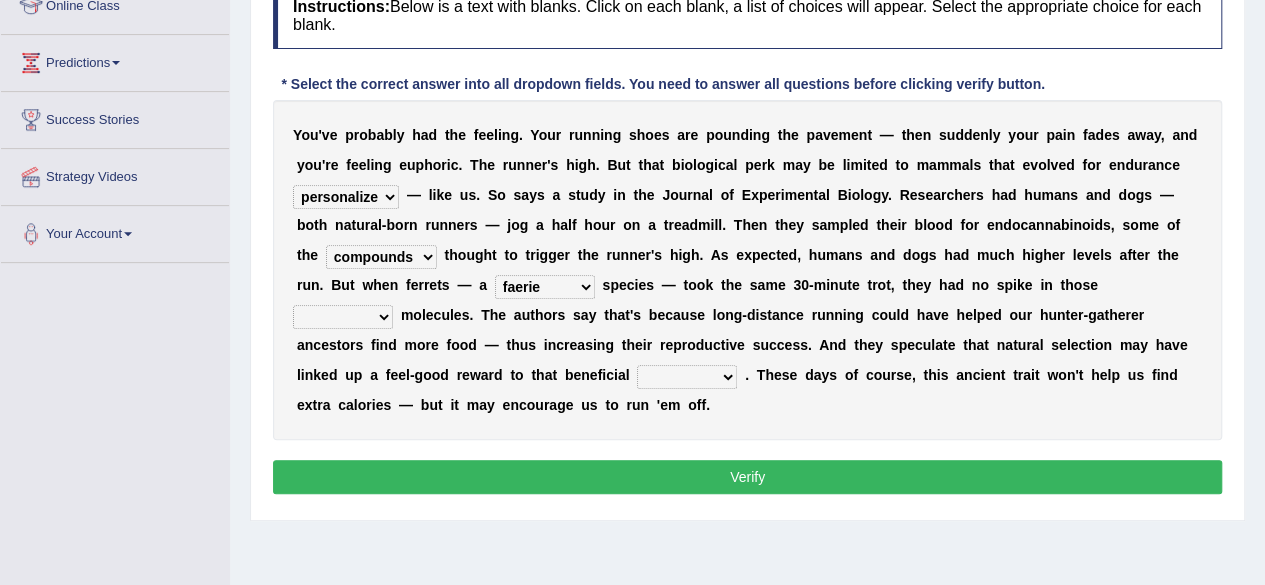 click on "excellency merely faerie sedentary" at bounding box center [545, 287] 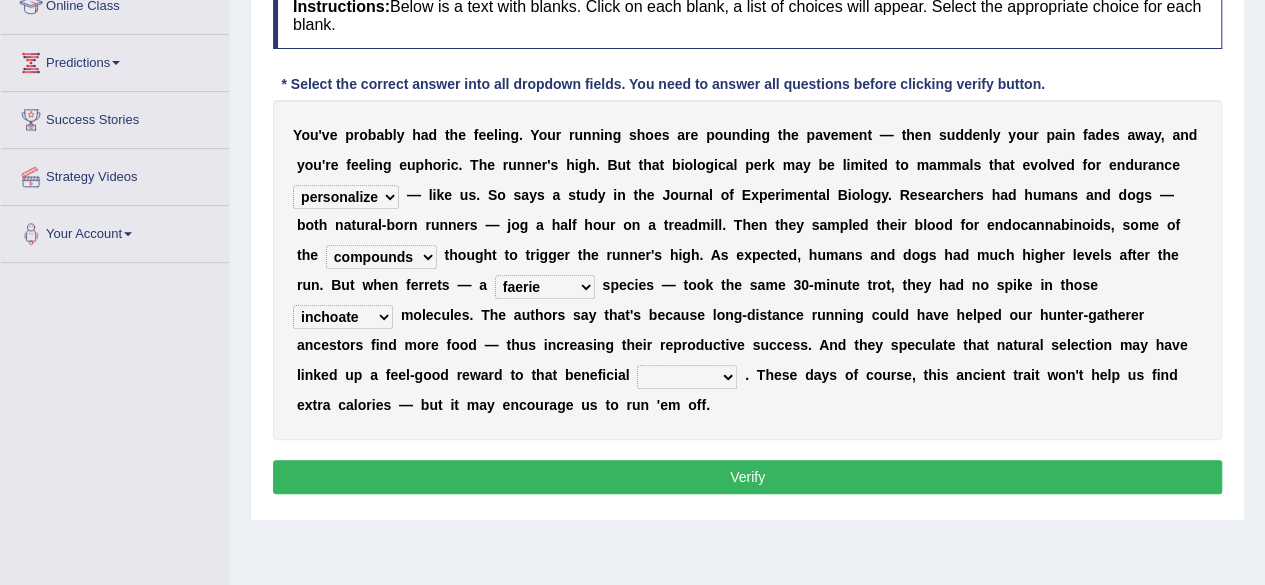 click on "groaned feel-good inchoate loaned" at bounding box center (343, 317) 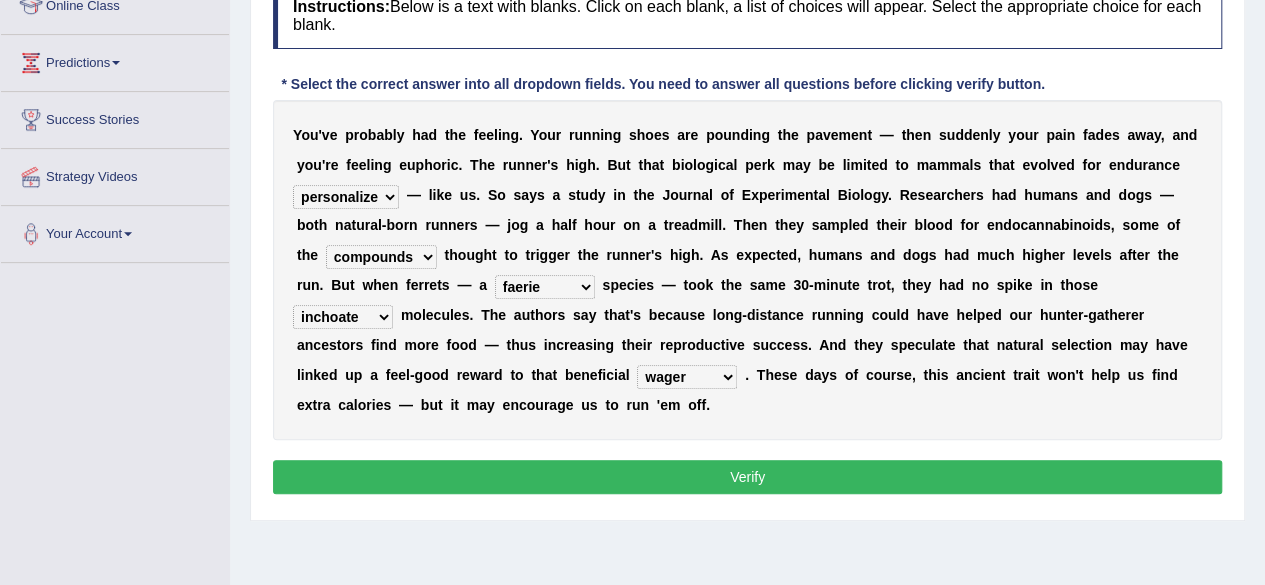click on "wager exchanger behavior regulator" at bounding box center (687, 377) 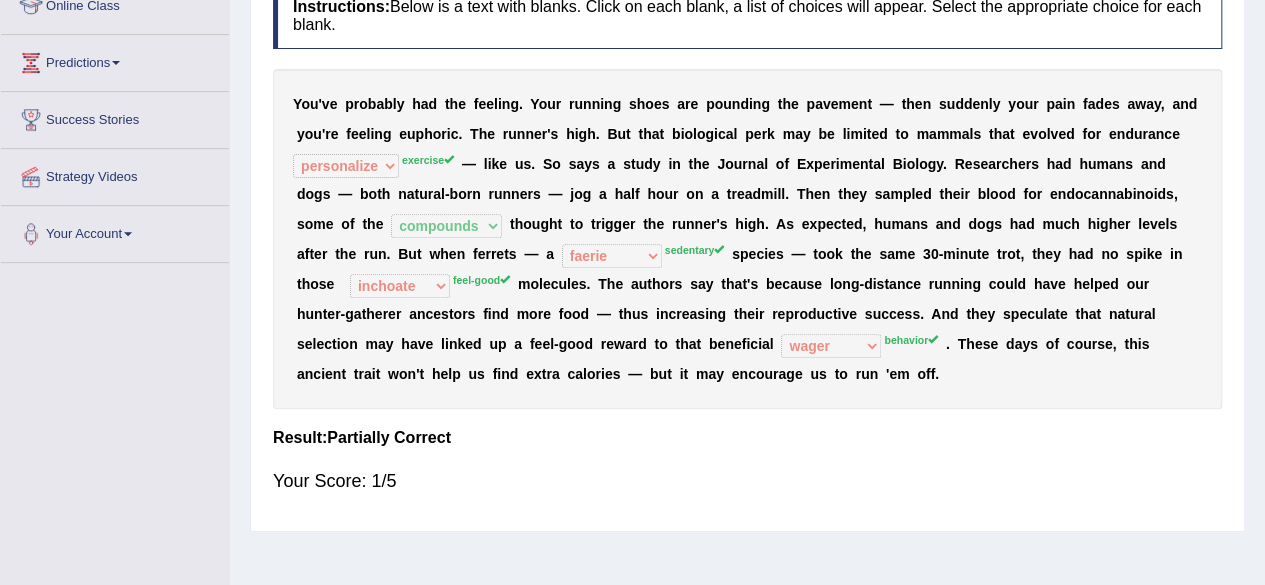 scroll, scrollTop: 291, scrollLeft: 0, axis: vertical 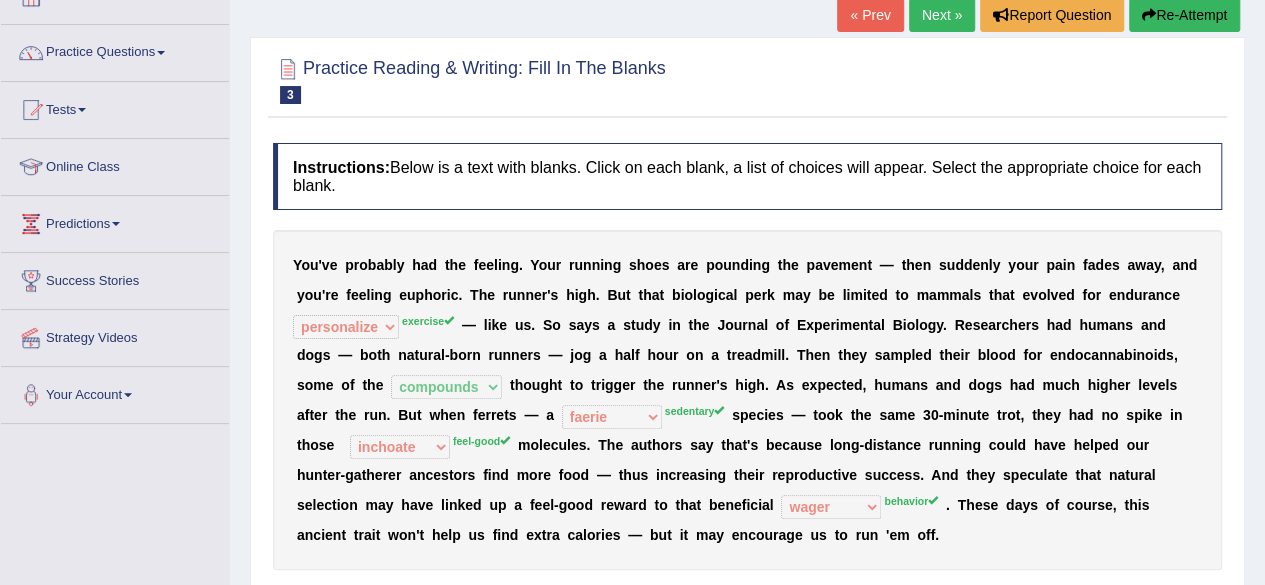 click on "Re-Attempt" at bounding box center (1184, 15) 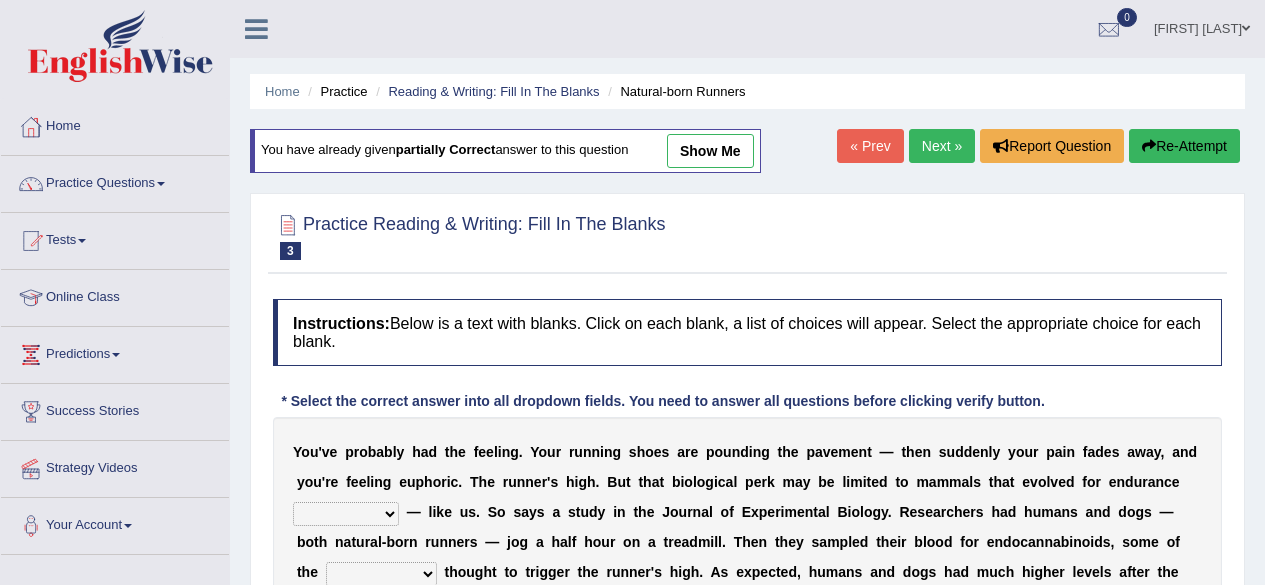 scroll, scrollTop: 131, scrollLeft: 0, axis: vertical 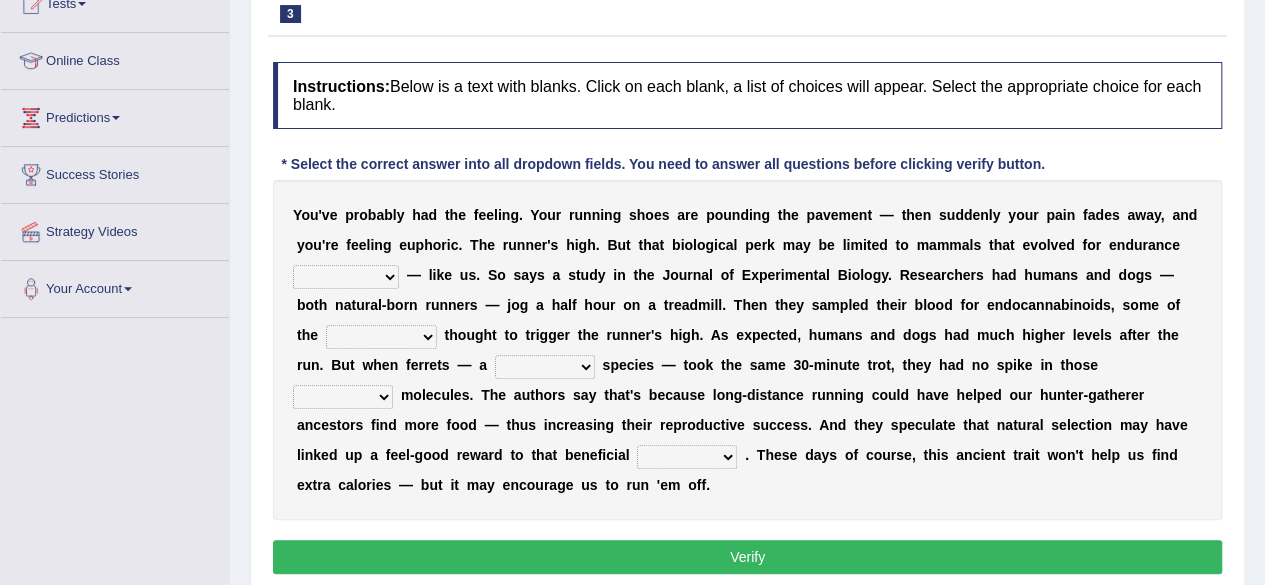 click at bounding box center [441, 335] 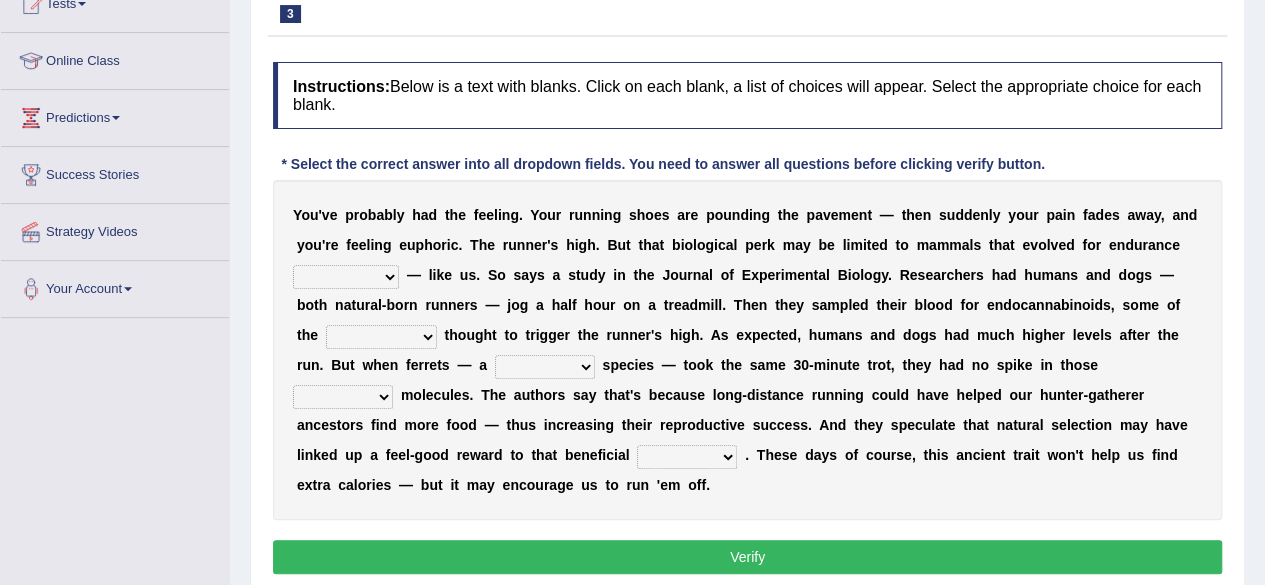 click on "almshouse turnarounds compounds foxhounds" at bounding box center (381, 337) 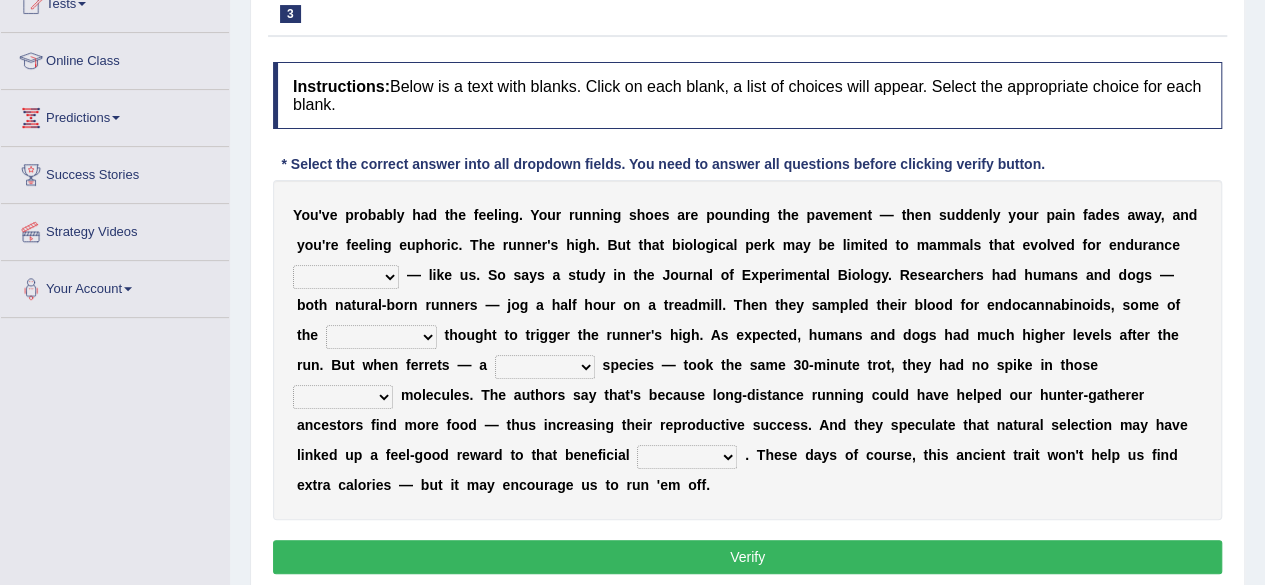 click on "Y o u ' v e    p r o b a b l y    h a d    t h e    f e e l i n g .    Y o u r    r u n n i n g    s h o e s    a r e    p o u n d i n g    t h e    p a v e m e n t    —    t h e n    s u d d e n l y    y o u r    p a i n    f a d e s    a w a y ,    a n d    y o u ' r e    f e e l i n g    e u p h o r i c .    T h e    r u n n e r ' s    h i g h .    B u t    t h a t    b i o l o g i c a l    p e r k    m a y    b e    l i m i t e d    t o    m a m m a l s    t h a t    e v o l v e d    f o r    e n d u r a n c e    dykes personalize classifies exercise    —    l i k e    u s .    S o    s a y s    a    s t u d y    i n    t h e    J o u r n a l    o f    E x p e r i m e n t a l    B i o l o g y .    R e s e a r c h e r s    h a d    h u m a n s    a n d    d o g s    —    b o t h    n a t u r a l - b o r n    r u n n e r s    —    j o g    a    h a l f    h o u r    o n    a    t r e a d m i l l .    T h e n    t h e y    s a m" at bounding box center [747, 350] 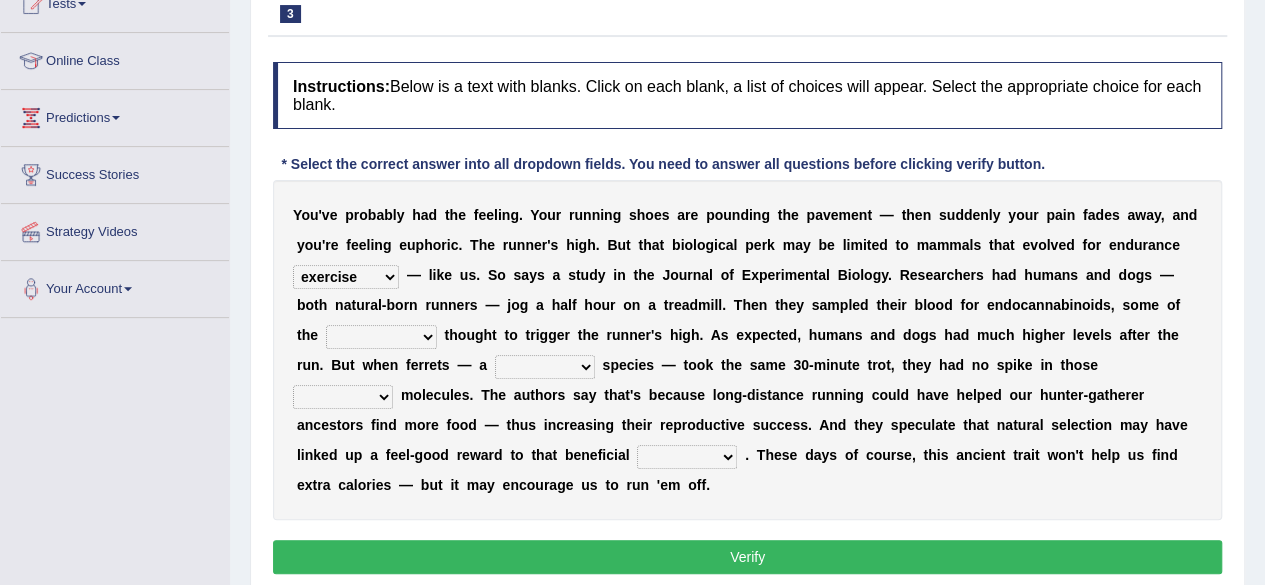 click on "dykes personalize classifies exercise" at bounding box center [346, 277] 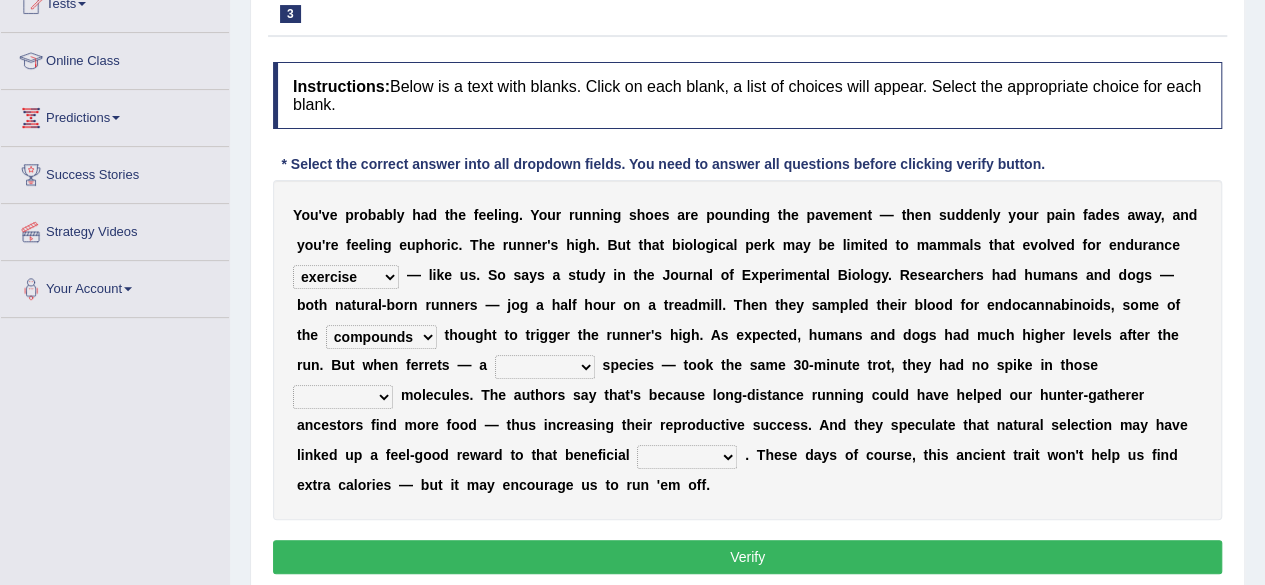 click on "almshouse turnarounds compounds foxhounds" at bounding box center [381, 337] 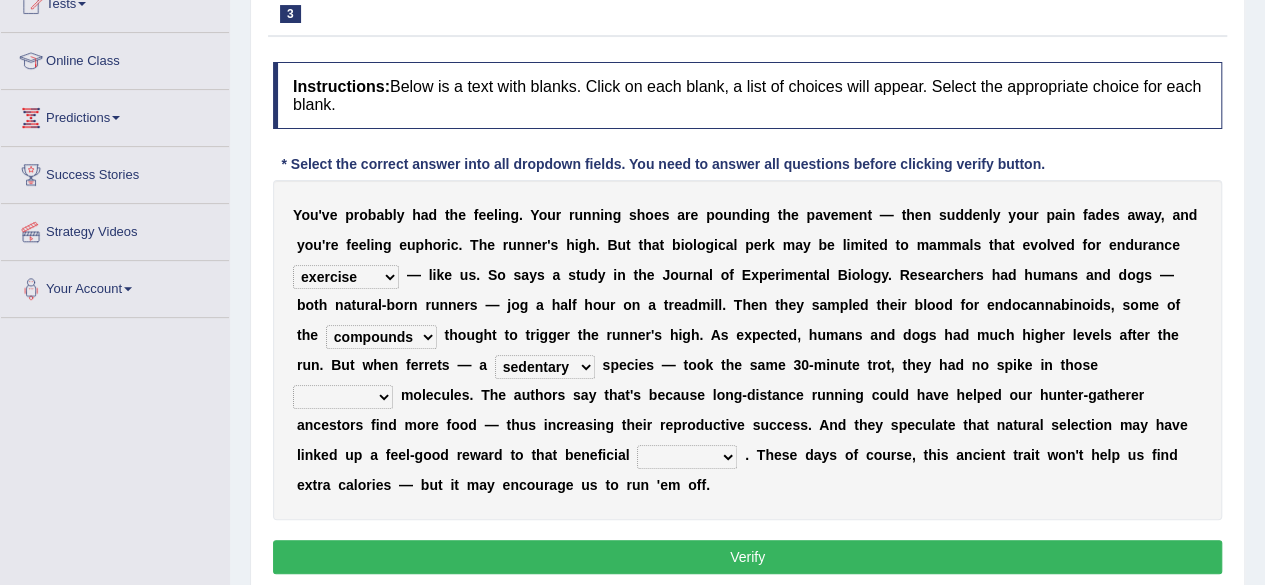 click on "groaned feel-good inchoate loaned" at bounding box center [343, 397] 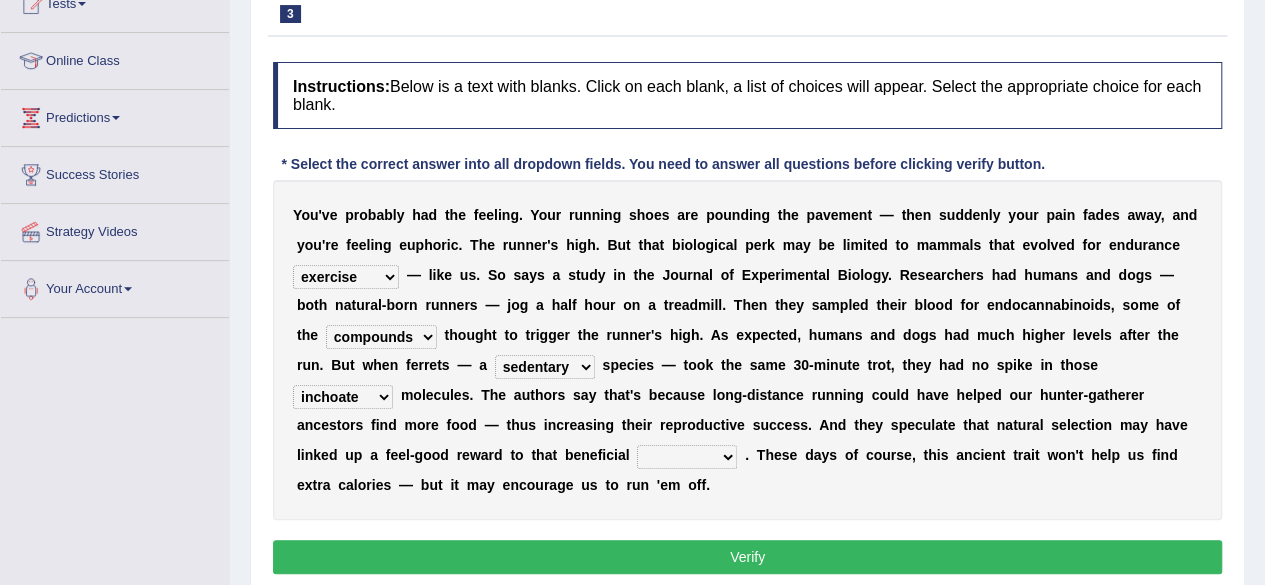 click on "groaned feel-good inchoate loaned" at bounding box center [343, 397] 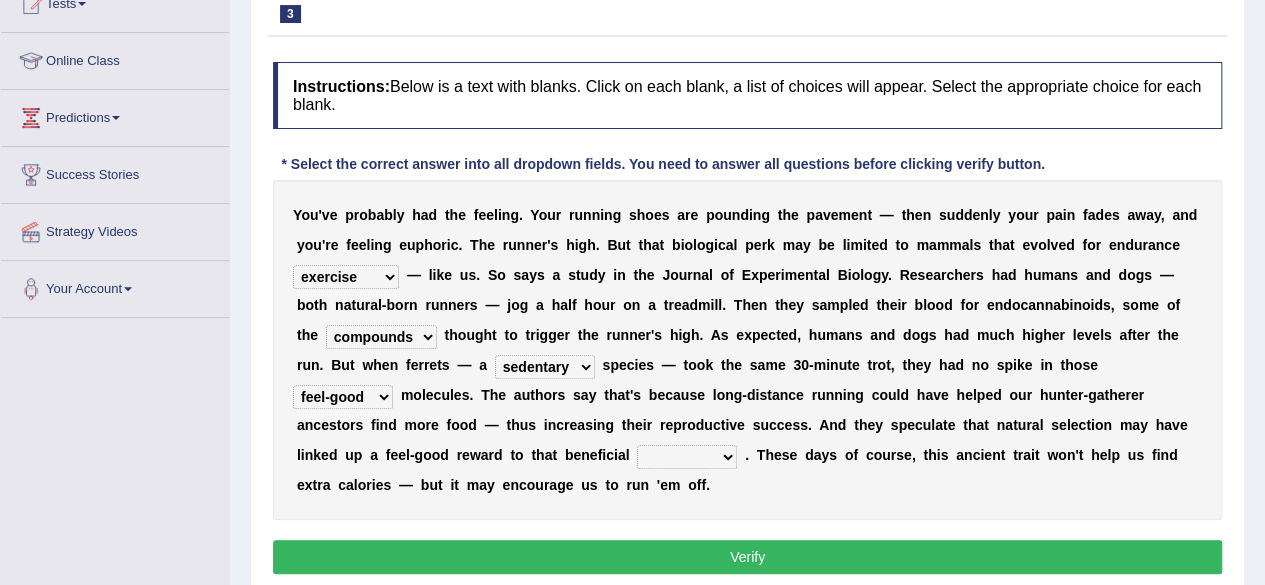 click on "groaned feel-good inchoate loaned" at bounding box center [343, 397] 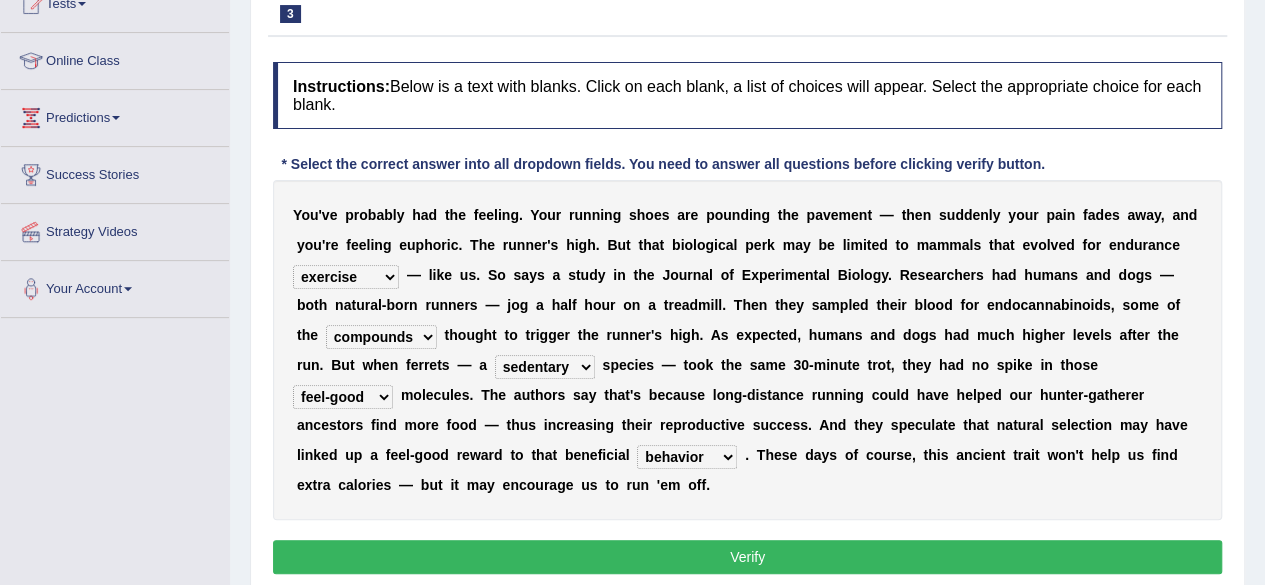 click on "wager exchanger behavior regulator" at bounding box center (687, 457) 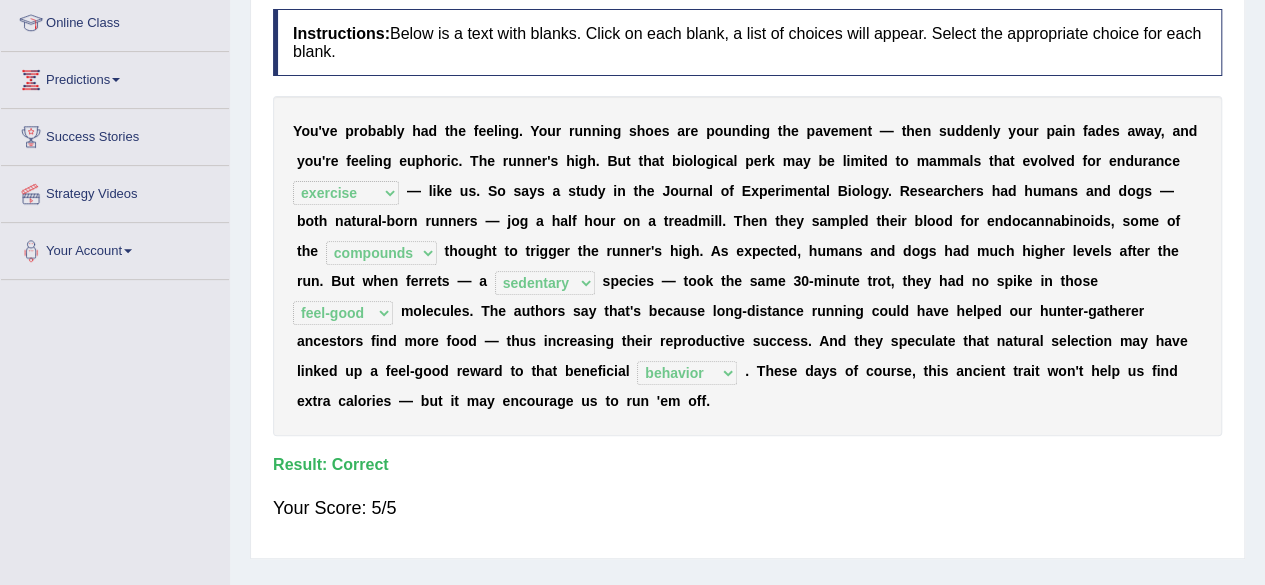 scroll, scrollTop: 276, scrollLeft: 0, axis: vertical 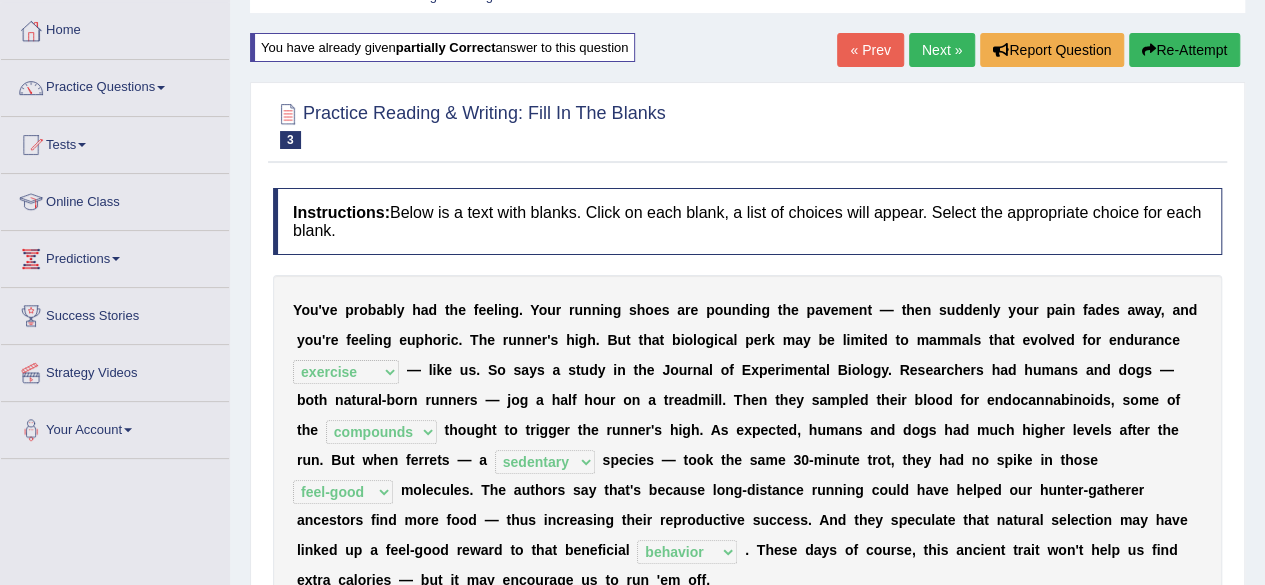 click on "Next »" at bounding box center [942, 50] 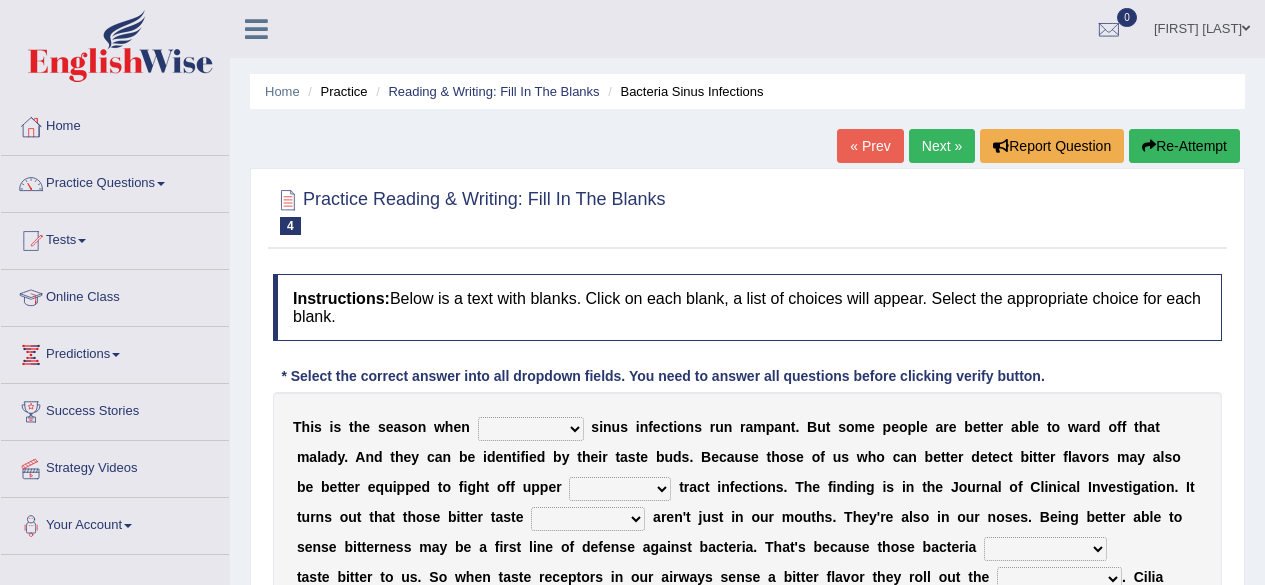 scroll, scrollTop: 0, scrollLeft: 0, axis: both 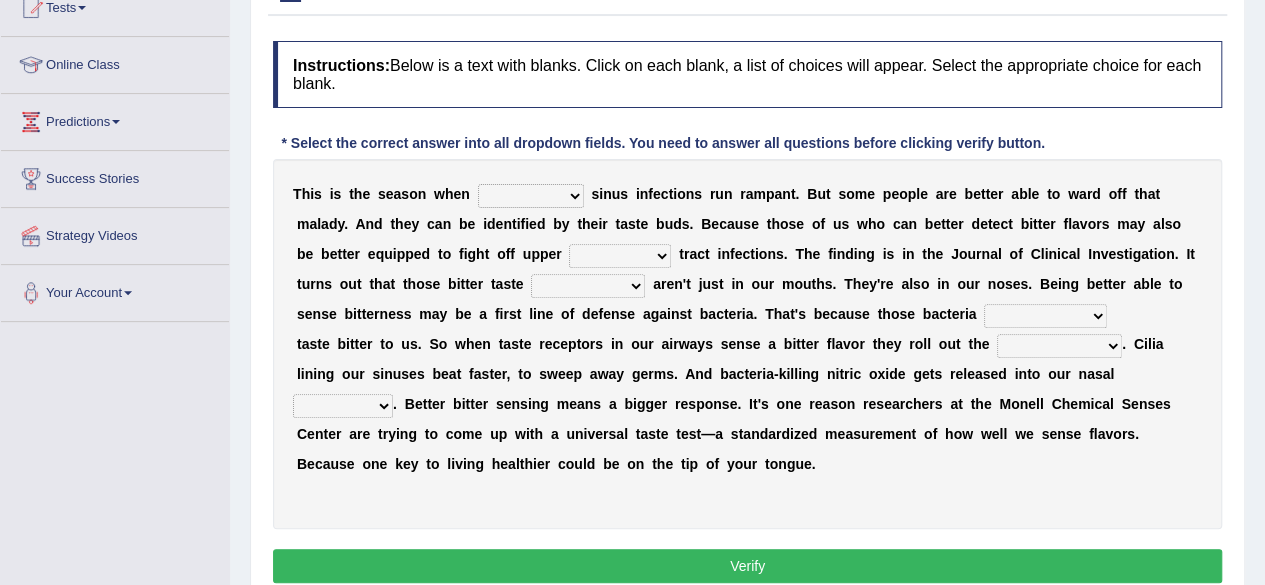 click on "conventicle atheist bacterial prissier" at bounding box center [531, 196] 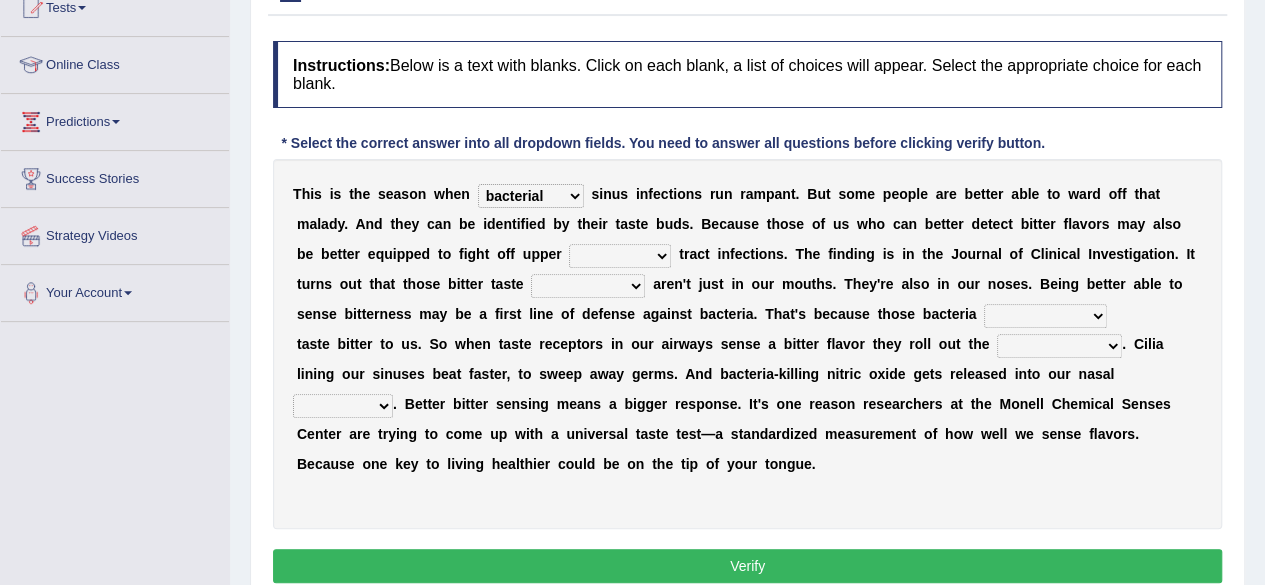 click on "conventicle atheist bacterial prissier" at bounding box center [531, 196] 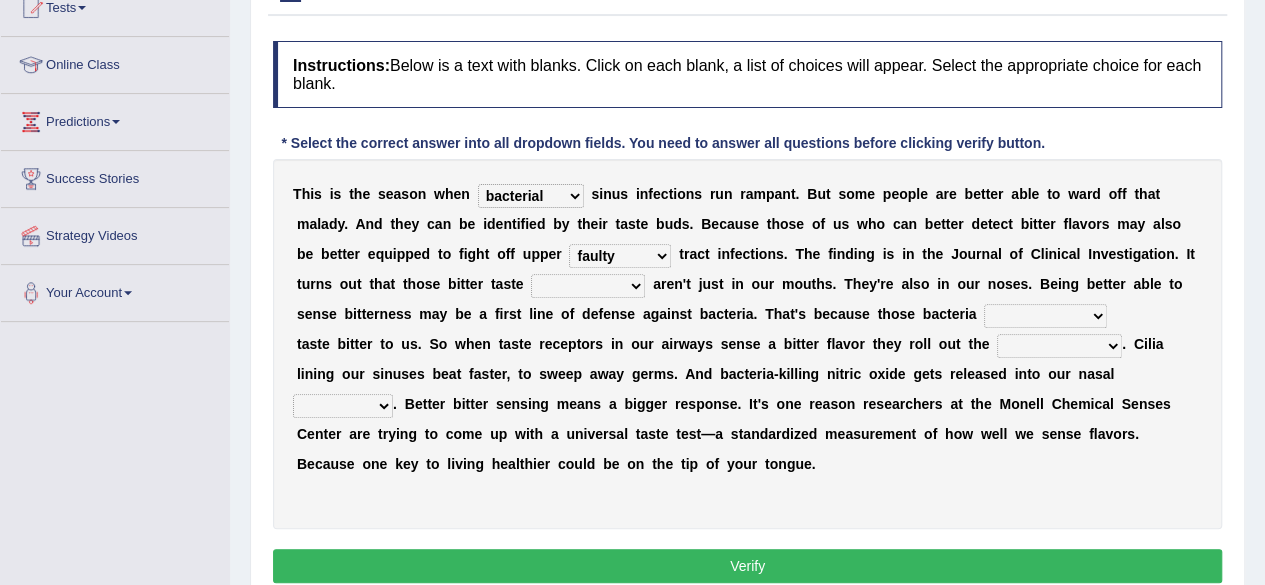 click on "faulty respiratory togae gawky" at bounding box center [620, 256] 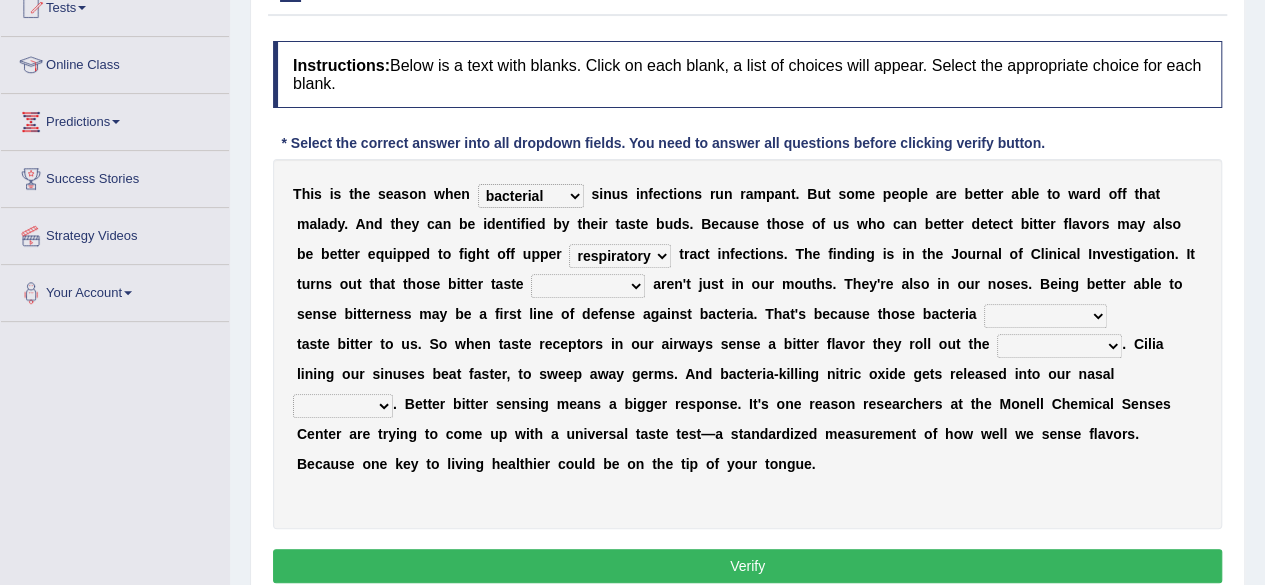 click on "faulty respiratory togae gawky" at bounding box center [620, 256] 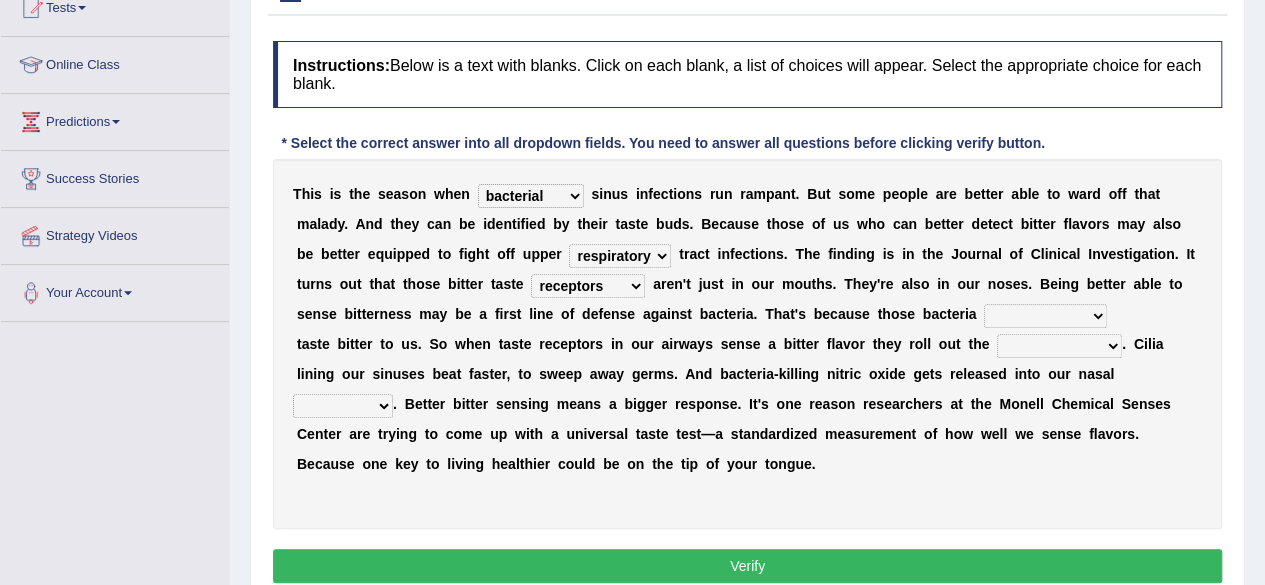 click on "depressions dinners submissions receptors" at bounding box center (588, 286) 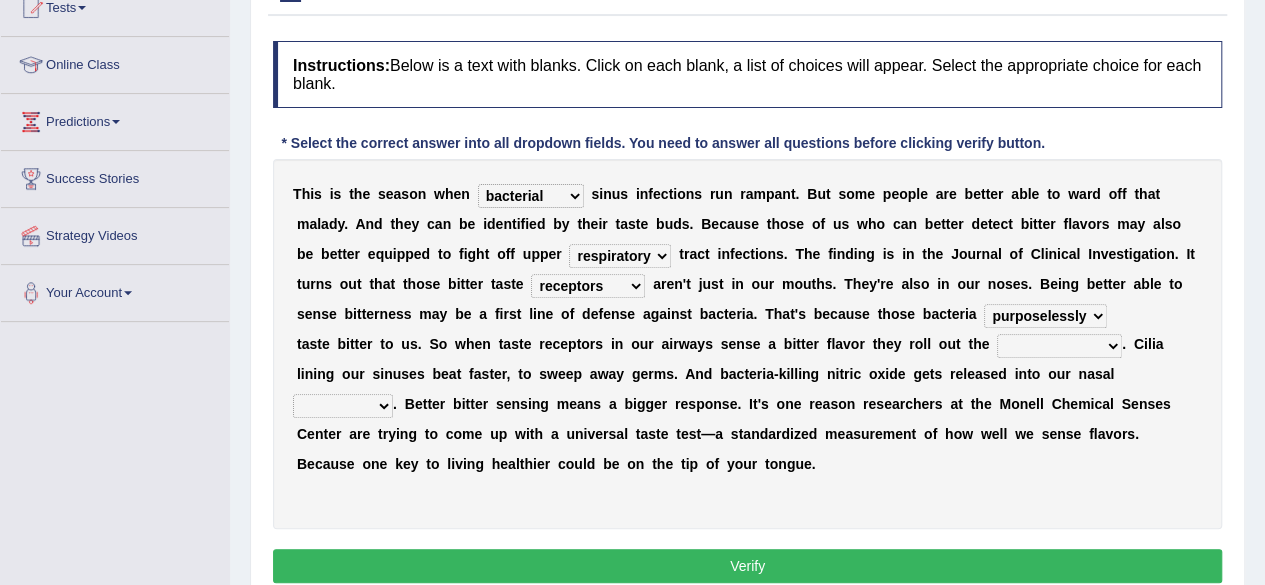 click on "T h i s    i s    t h e    s e a s o n    w h e n    conventicle atheist bacterial prissier    s i n u s    i n f e c t i o n s    r u n    r a m p a n t .    B u t    s o m e    p e o p l e    a r e    b e t t e r    a b l e    t o    w a r d    o f f    t h a t    m a l a d y .    A n d    t h e y    c a n    b e    i d e n t i f i e d    b y    t h e i r    t a s t e    b u d s .    B e c a u s e    t h o s e    o f    u s    w h o    c a n    b e t t e r    d e t e c t    b i t t e r    f l a v o r s    m a y    a l s o    b e    b e t t e r    e q u i p p e d    t o    f i g h t    o f f    u p p e r    faulty respiratory togae gawky    t r a c t    i n f e c t i o n s .    T h e    f i n d i n g    i s    i n    t h e    J o u r n a l    o f    C l i n i c a l    I n v e s t i g a t i o n .    I t    t u r n s    o u t    t h a t    t h o s e    b i t t e r    t a s t e    depressions dinners submissions receptors    a r e n ' t    j" at bounding box center (747, 344) 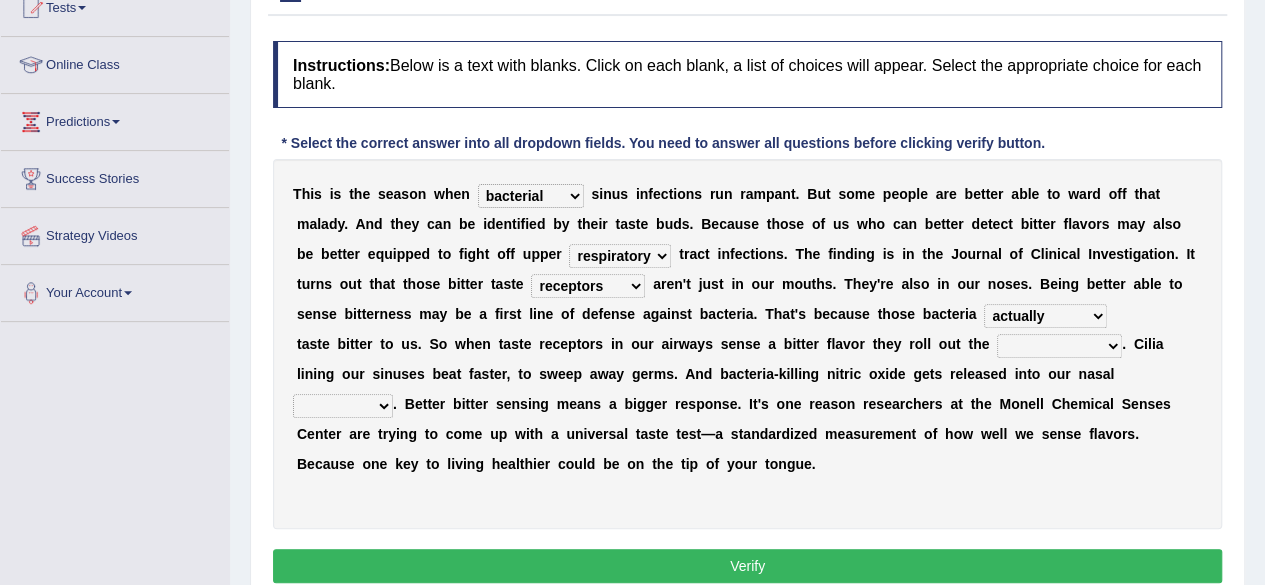 click on "purposelessly actually diagonally providently" at bounding box center [1045, 316] 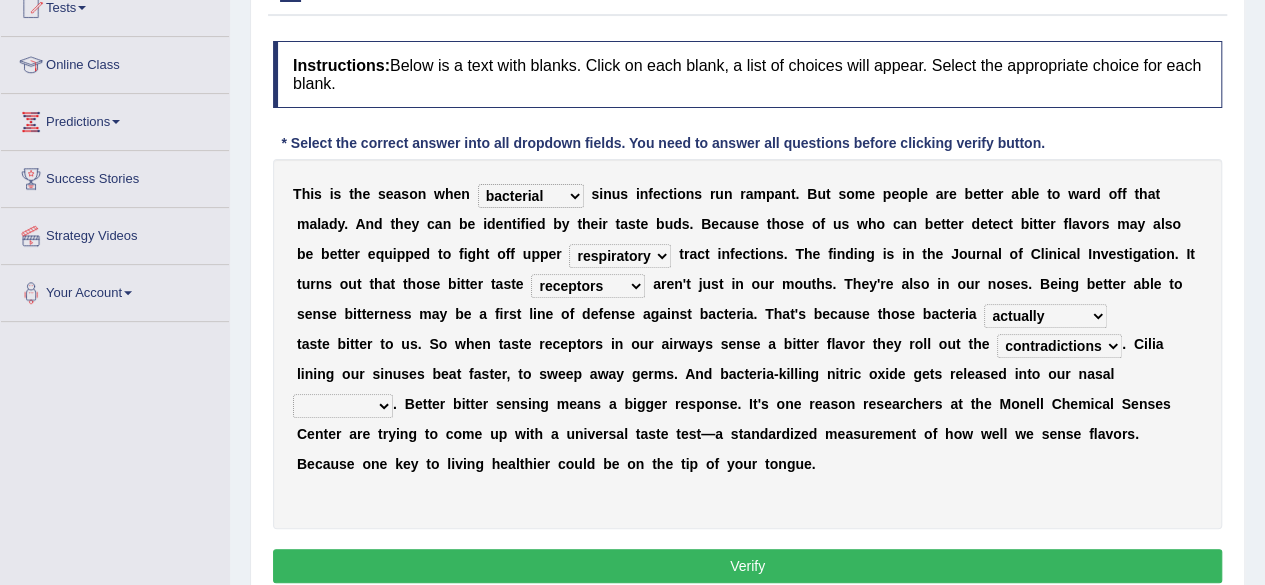 click on "defenses contradictions chestnuts pelvis" at bounding box center [1059, 346] 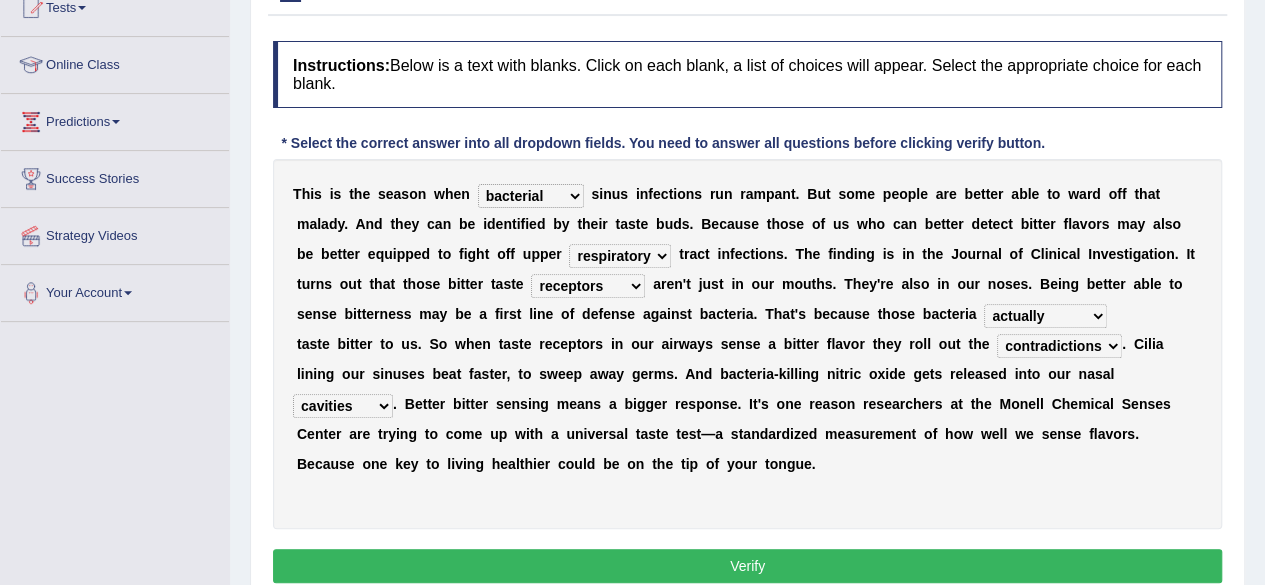 click on "causalities localities infirmities cavities" at bounding box center (343, 406) 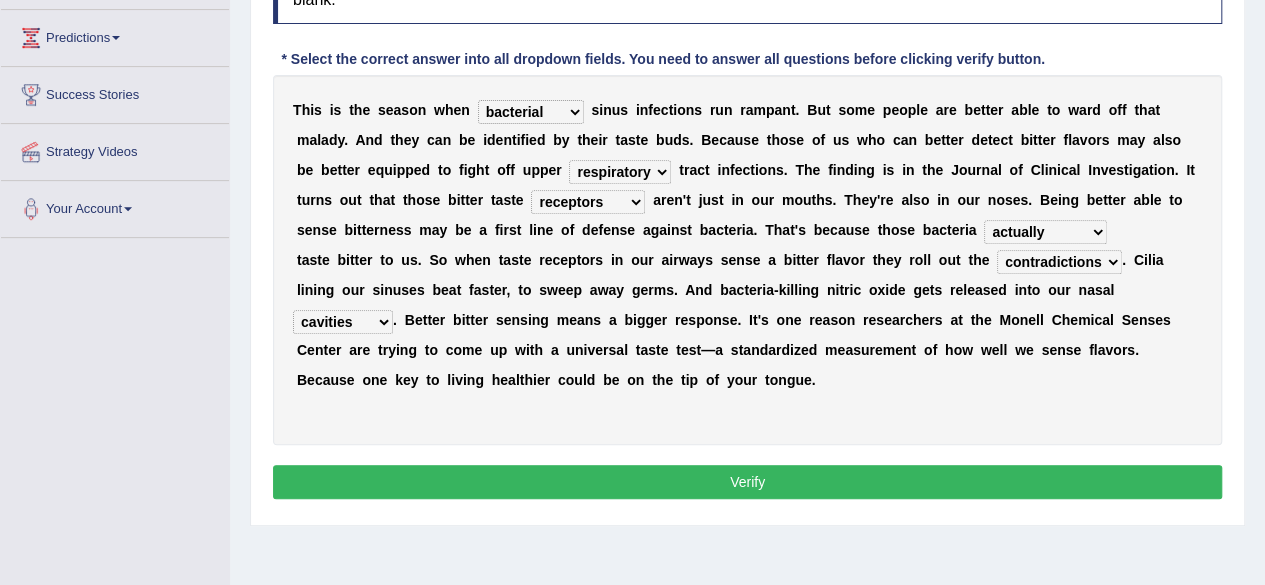 scroll, scrollTop: 316, scrollLeft: 0, axis: vertical 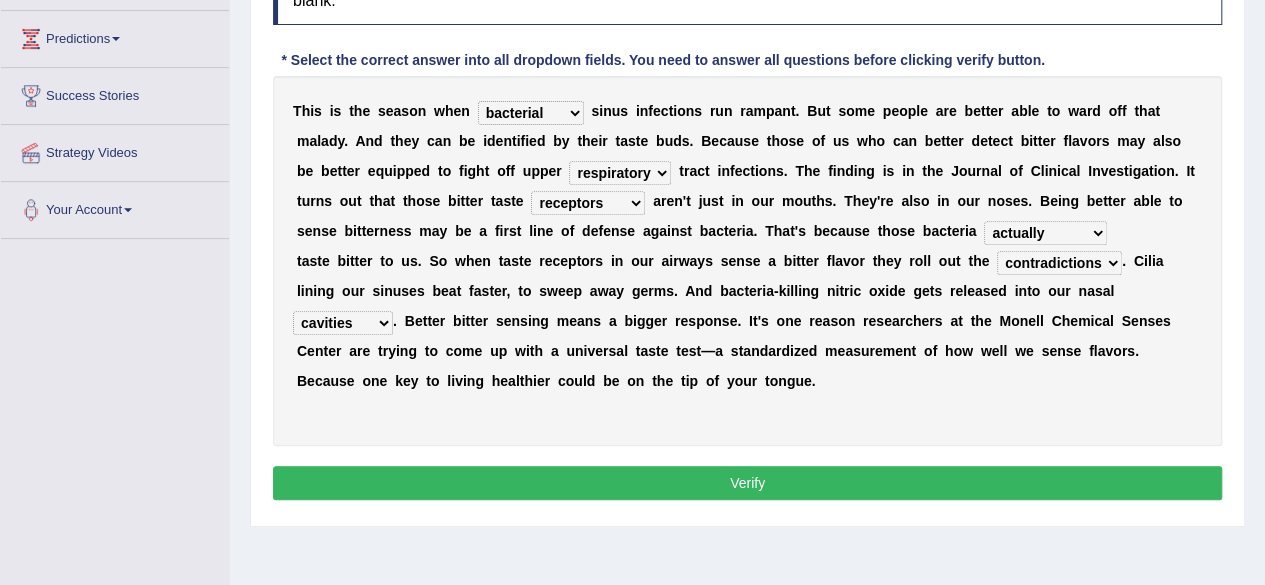 click on "Verify" at bounding box center (747, 483) 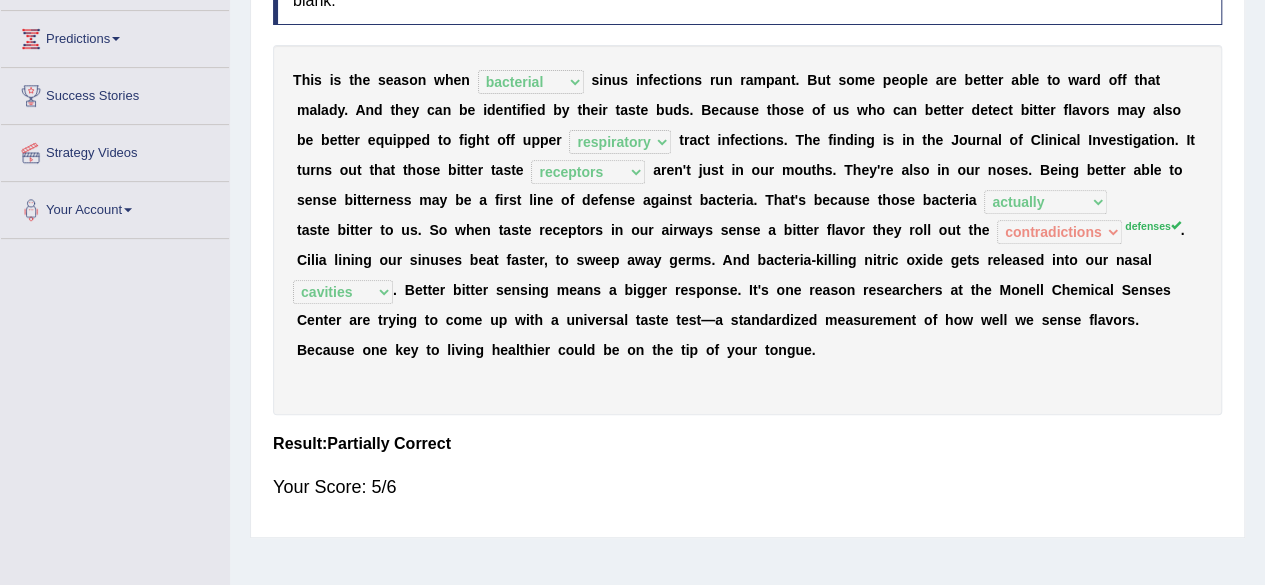 scroll, scrollTop: 0, scrollLeft: 0, axis: both 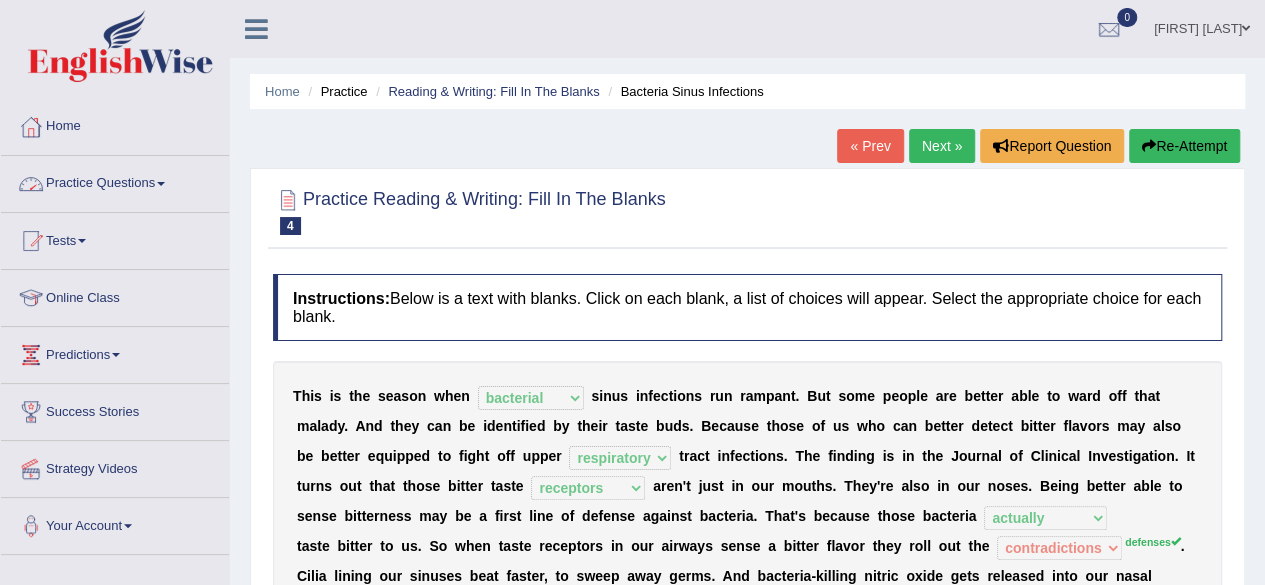 click on "Practice Questions" at bounding box center (115, 181) 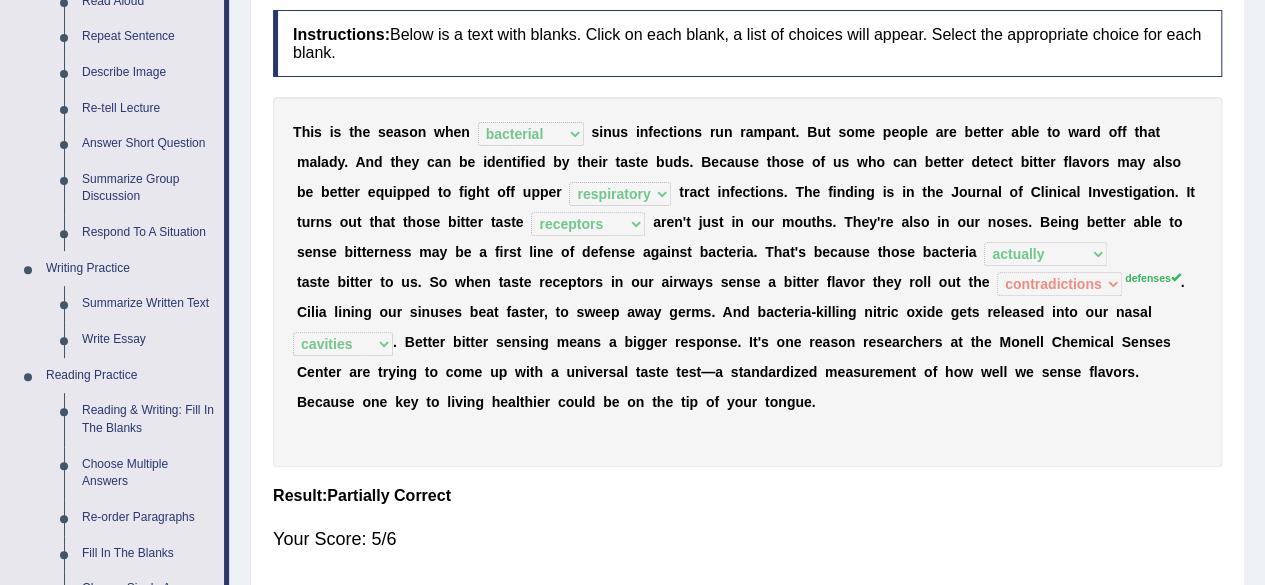 scroll, scrollTop: 382, scrollLeft: 0, axis: vertical 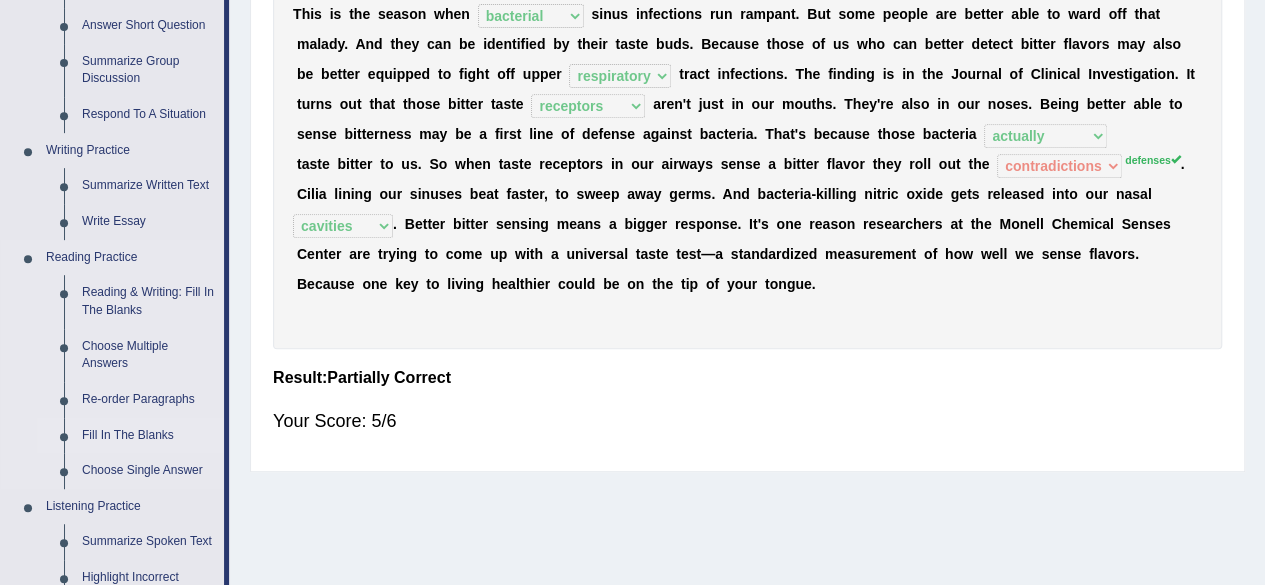 click on "Fill In The Blanks" at bounding box center (148, 436) 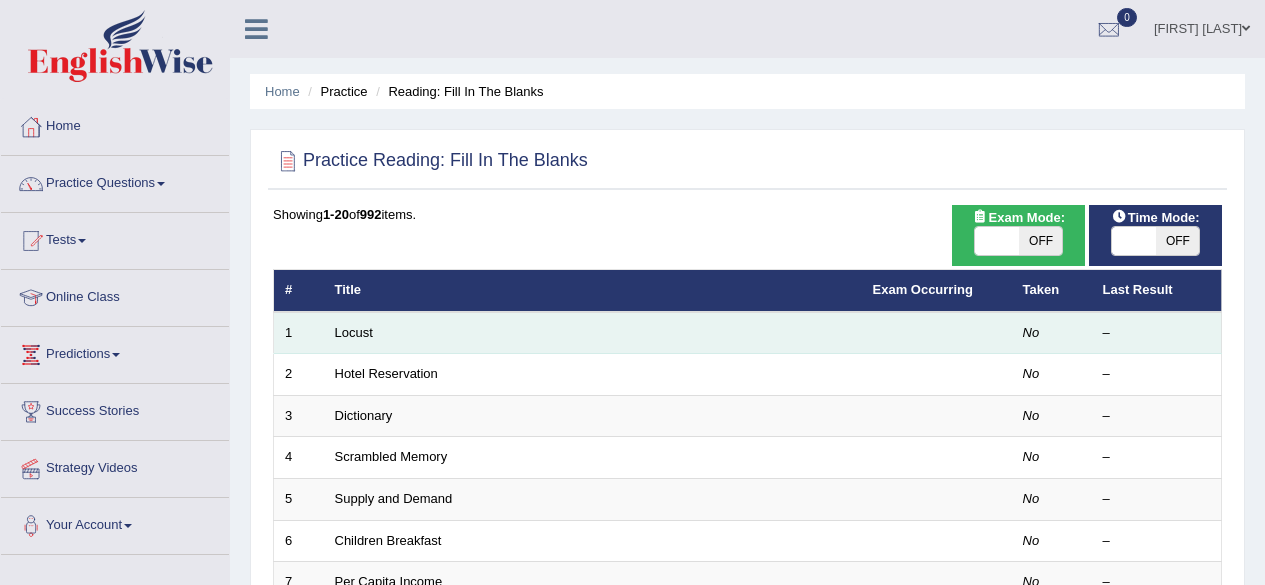 scroll, scrollTop: 0, scrollLeft: 0, axis: both 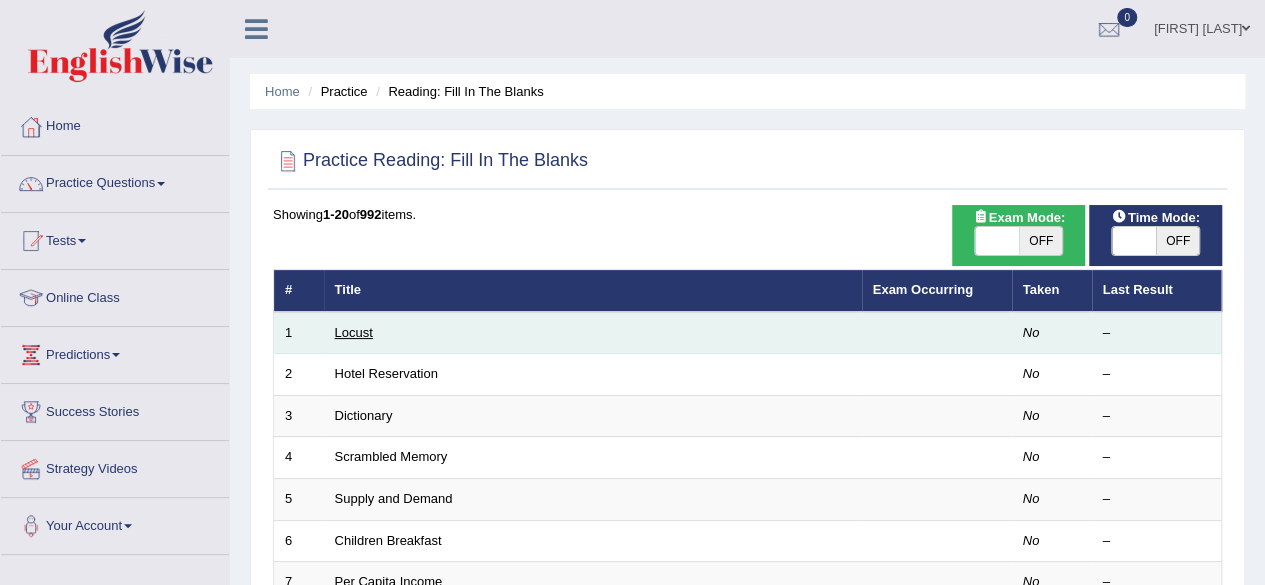 click on "Locust" at bounding box center (354, 332) 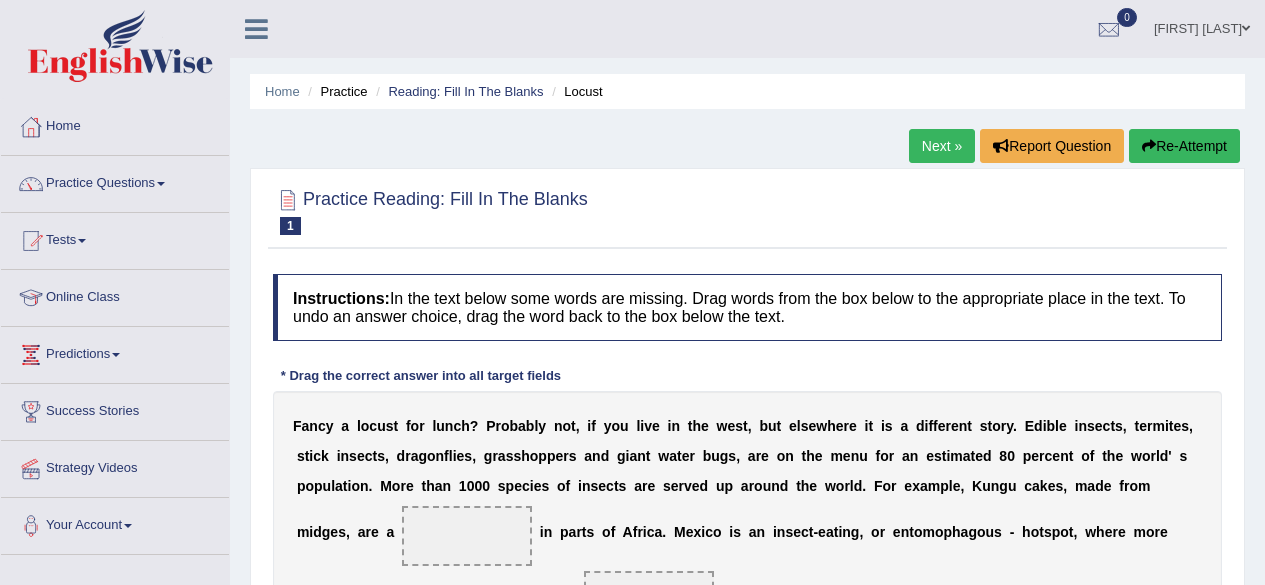 scroll, scrollTop: 0, scrollLeft: 0, axis: both 